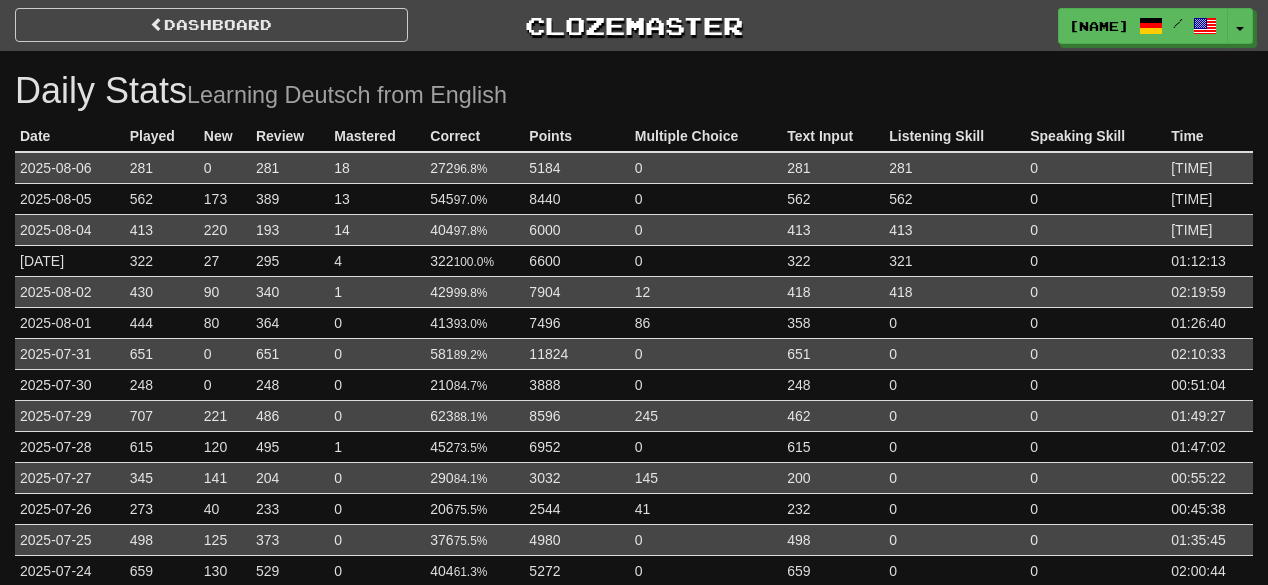 scroll, scrollTop: 0, scrollLeft: 0, axis: both 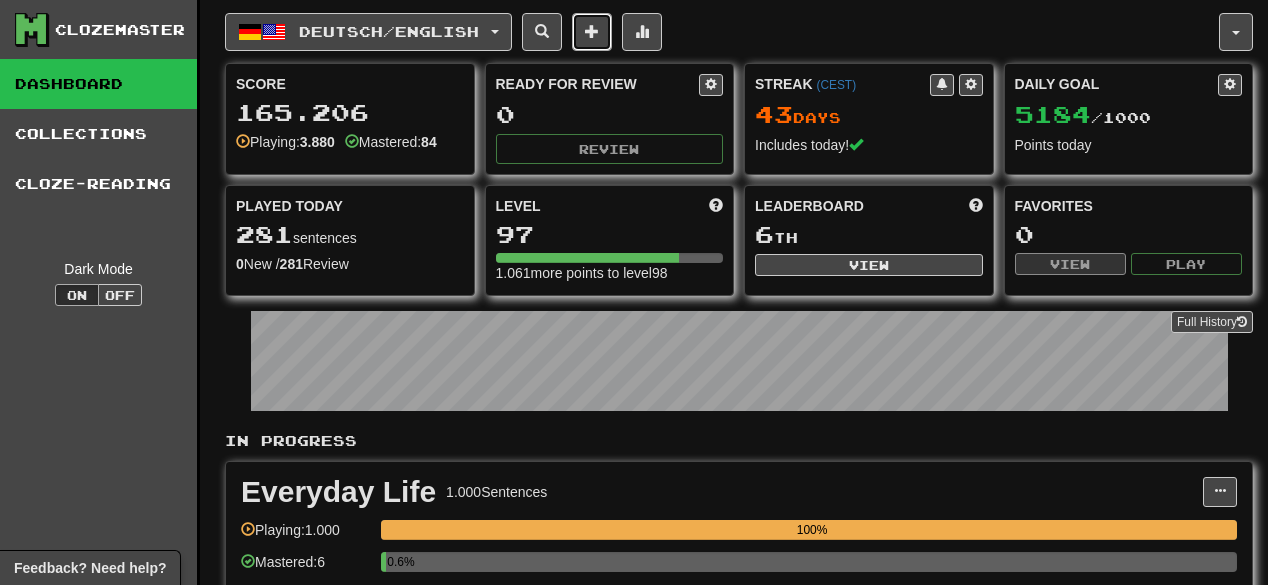 click at bounding box center [592, 32] 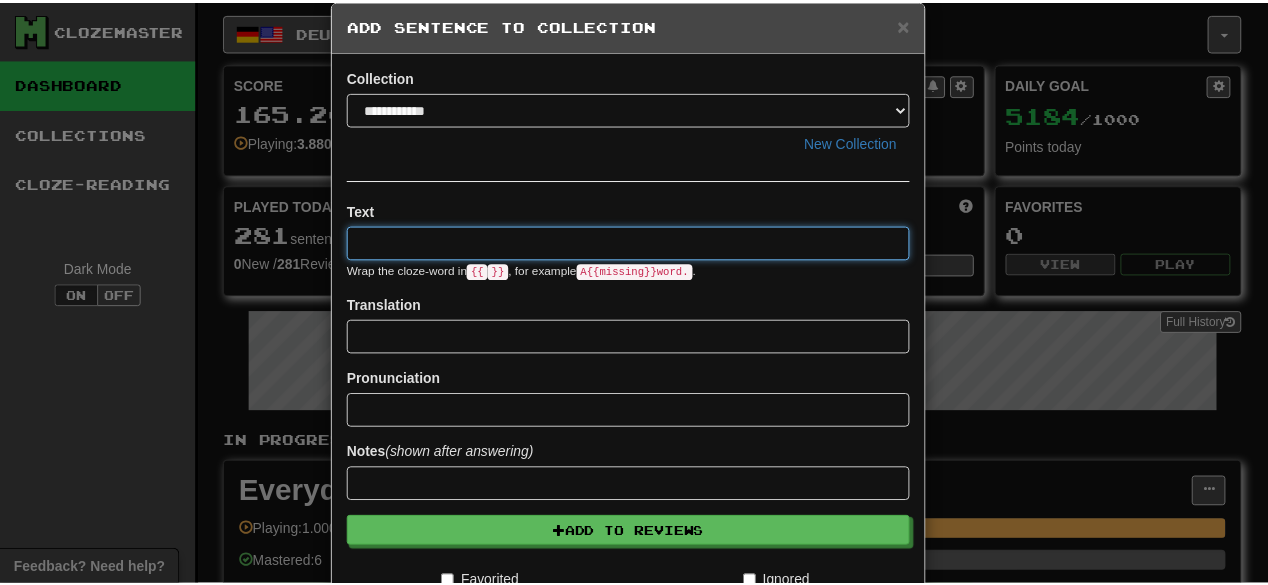 scroll, scrollTop: 0, scrollLeft: 0, axis: both 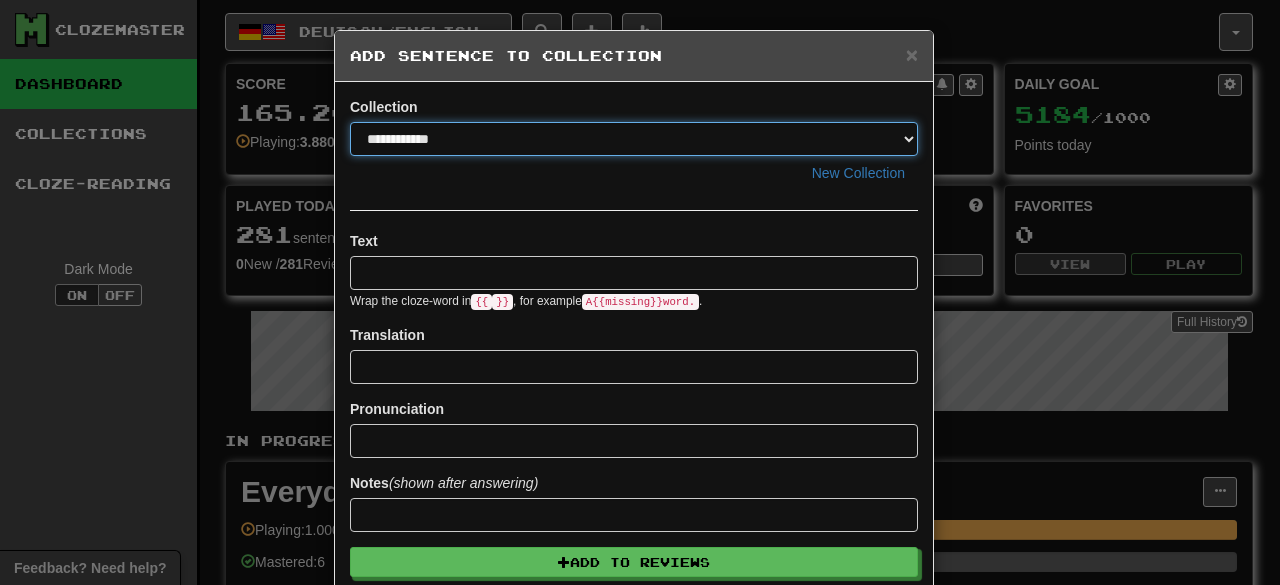 click on "**********" at bounding box center [634, 139] 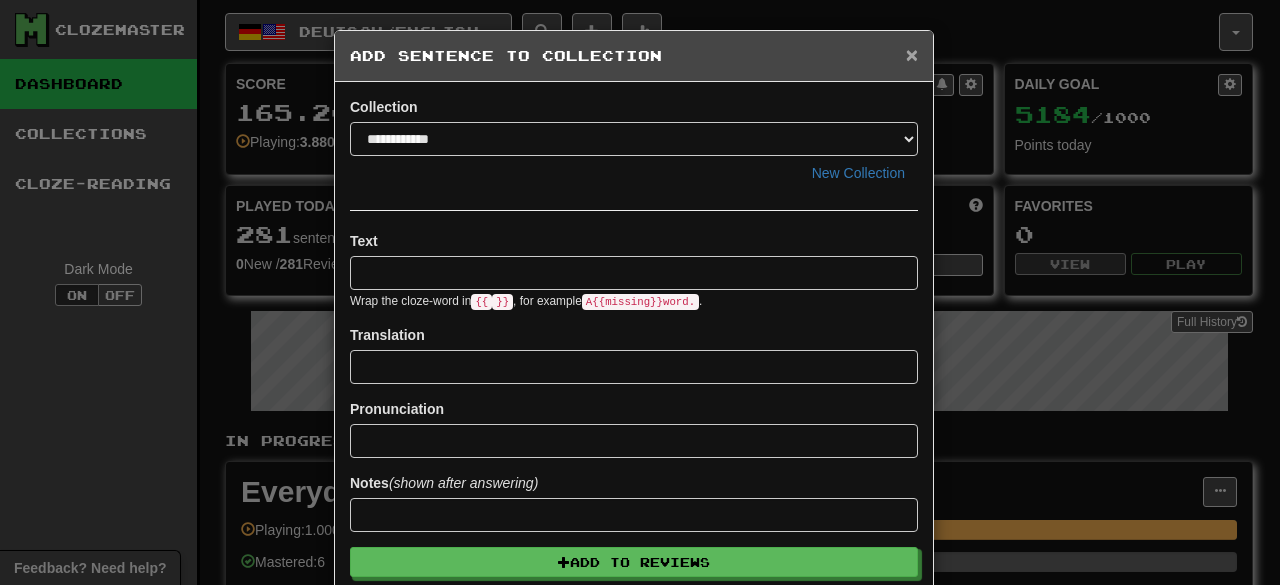 click on "×" at bounding box center (912, 54) 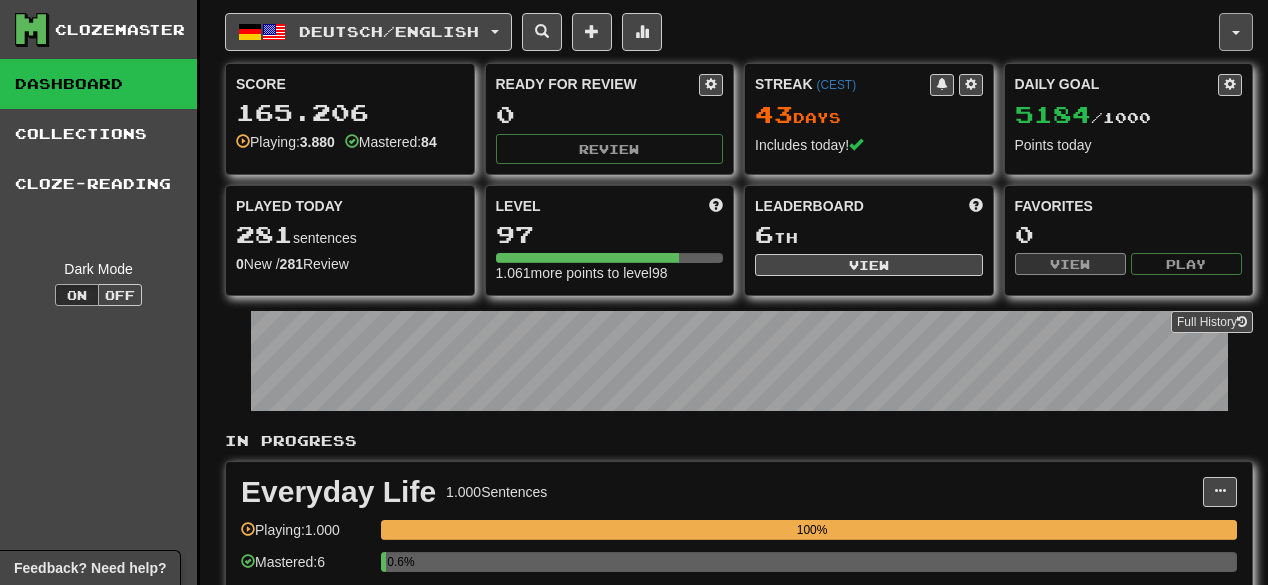 click at bounding box center (1236, 32) 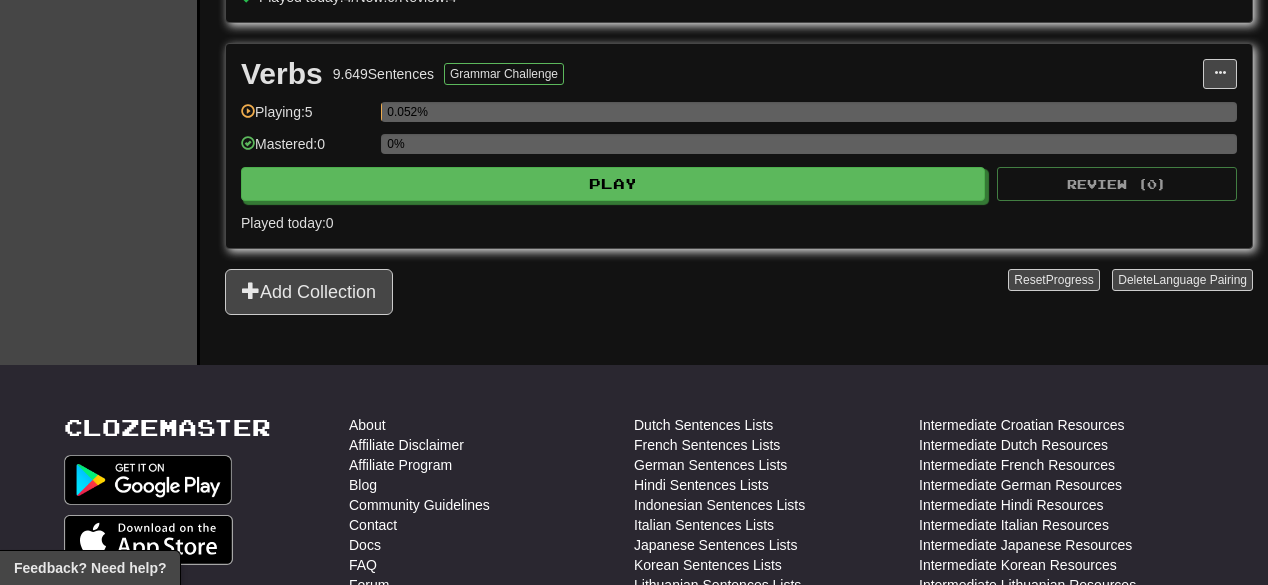 scroll, scrollTop: 3015, scrollLeft: 0, axis: vertical 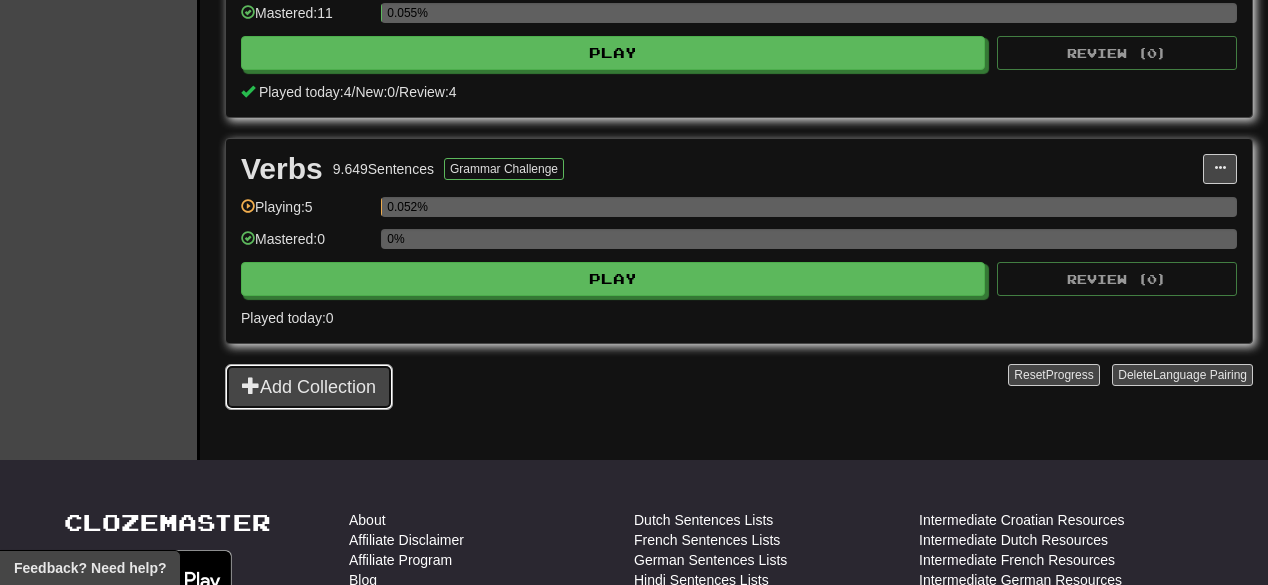click on "Add Collection" at bounding box center (309, 387) 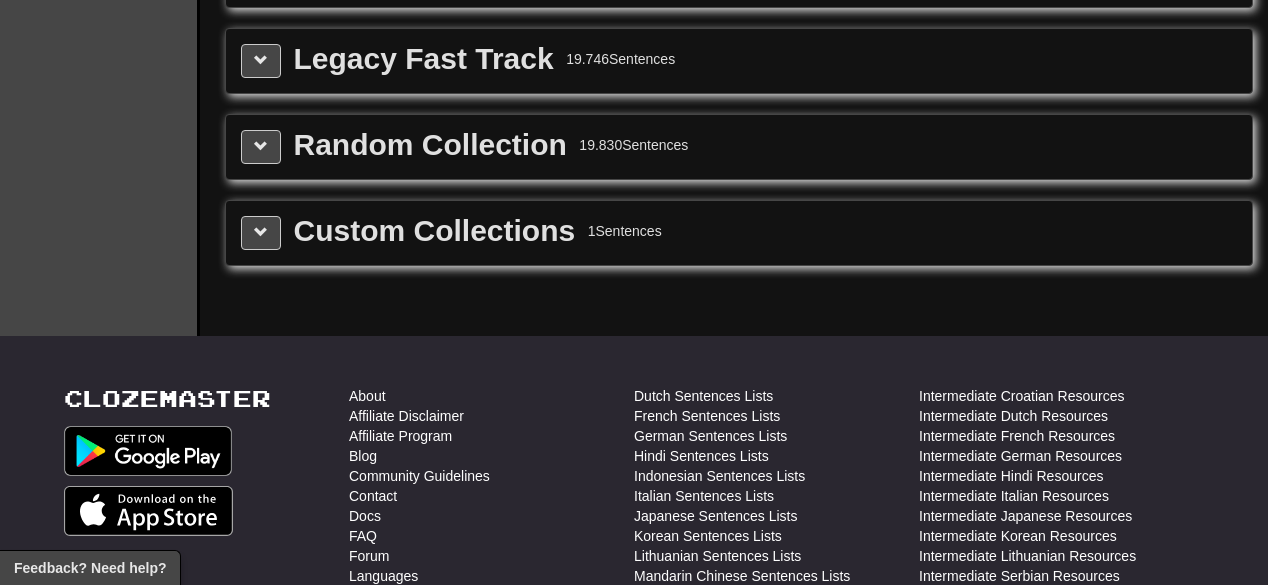scroll, scrollTop: 0, scrollLeft: 0, axis: both 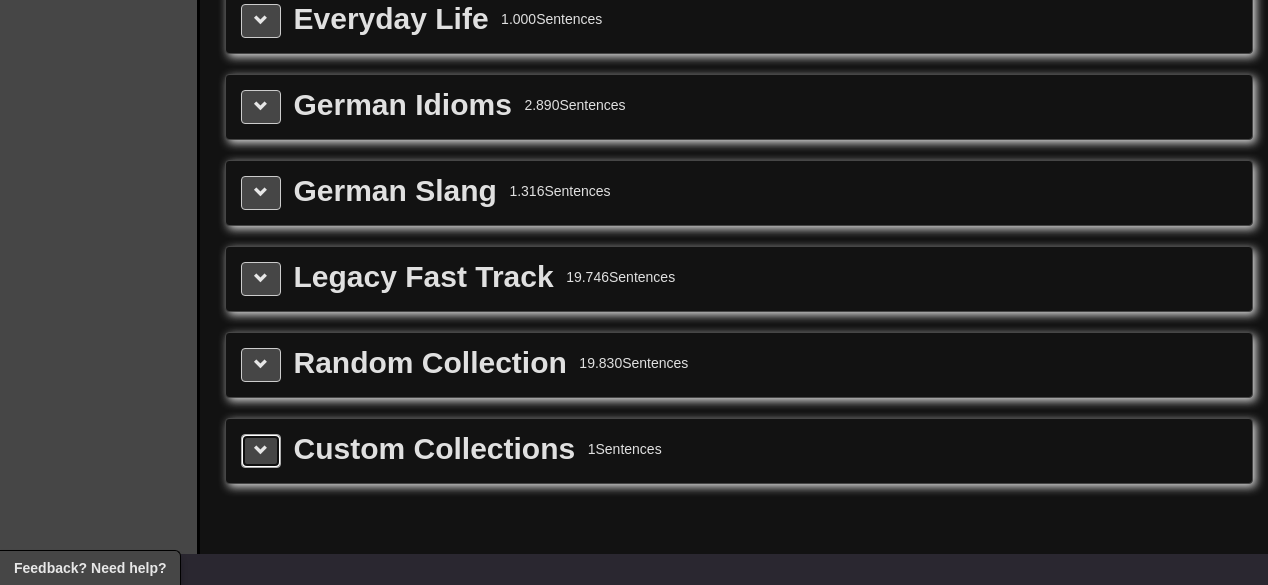 click at bounding box center [261, 451] 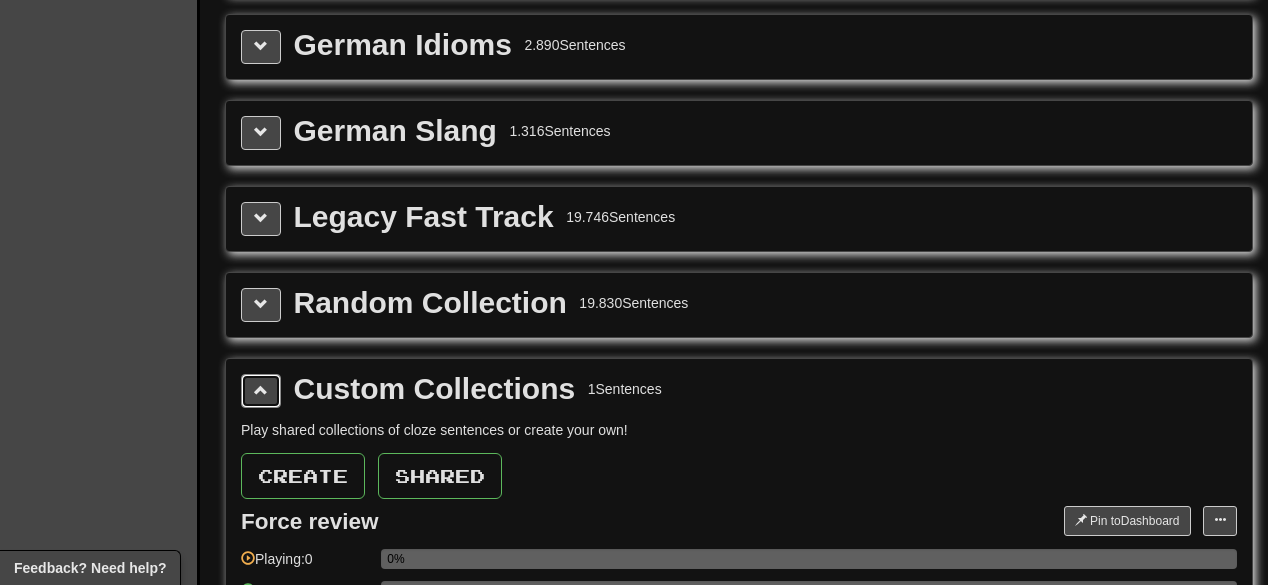 scroll, scrollTop: 2957, scrollLeft: 0, axis: vertical 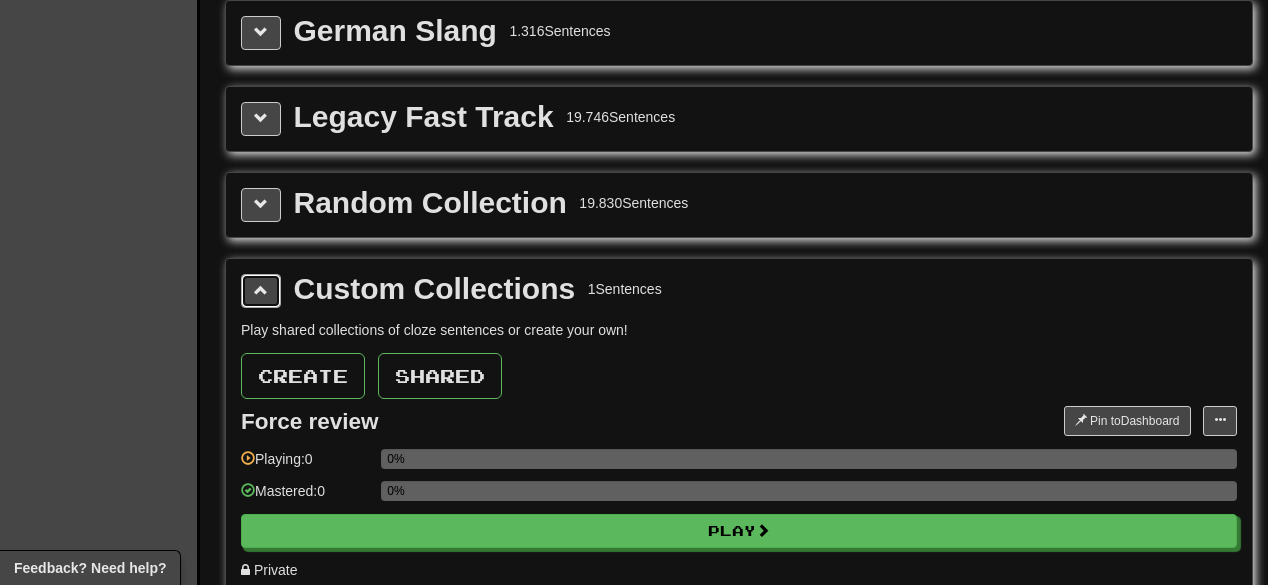 click at bounding box center (261, 291) 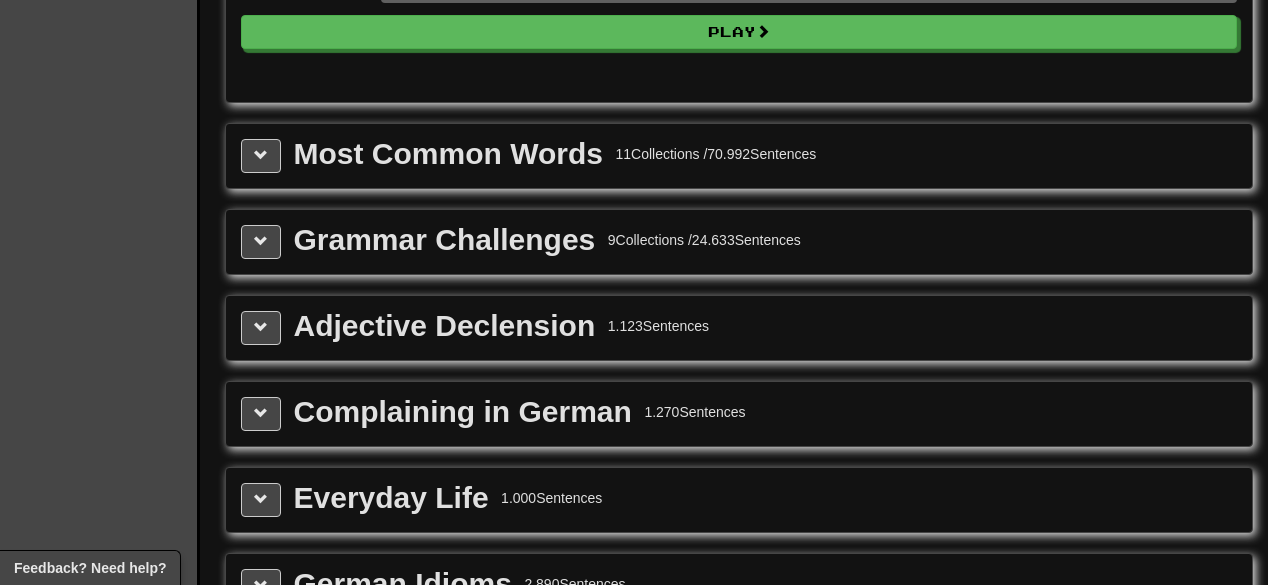 scroll, scrollTop: 2317, scrollLeft: 0, axis: vertical 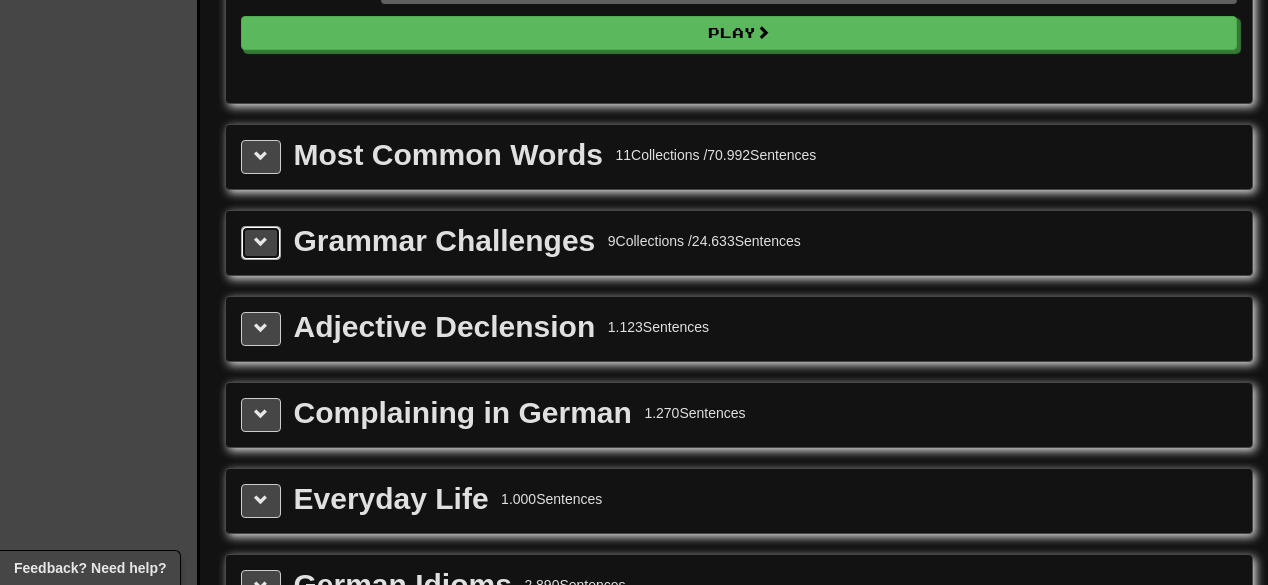 click at bounding box center (261, 242) 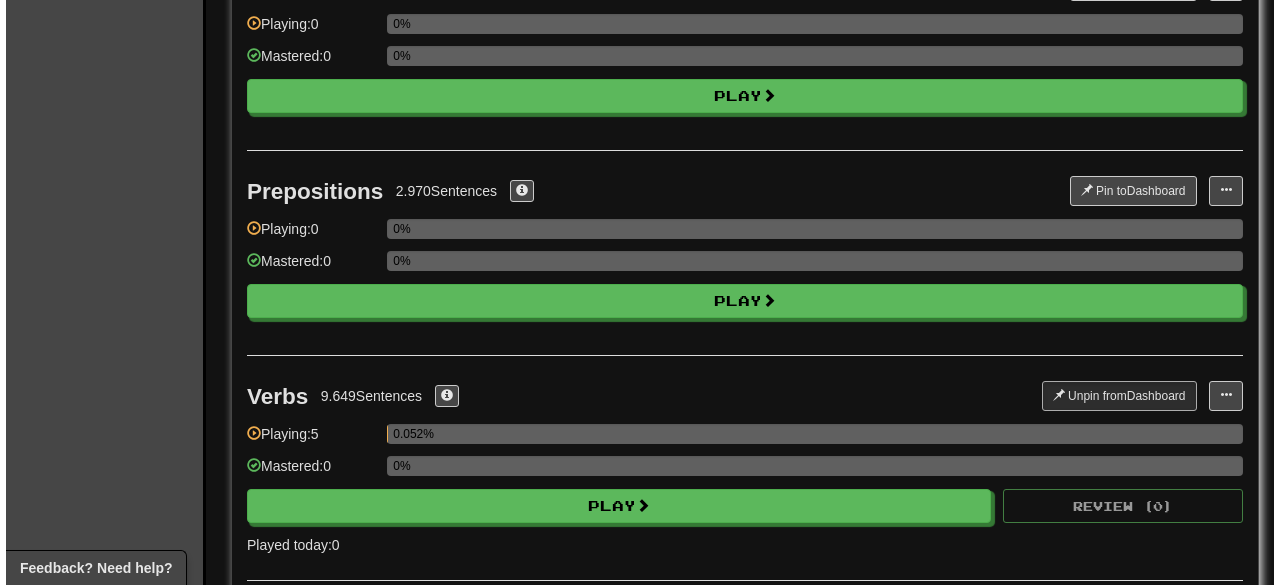 scroll, scrollTop: 2957, scrollLeft: 0, axis: vertical 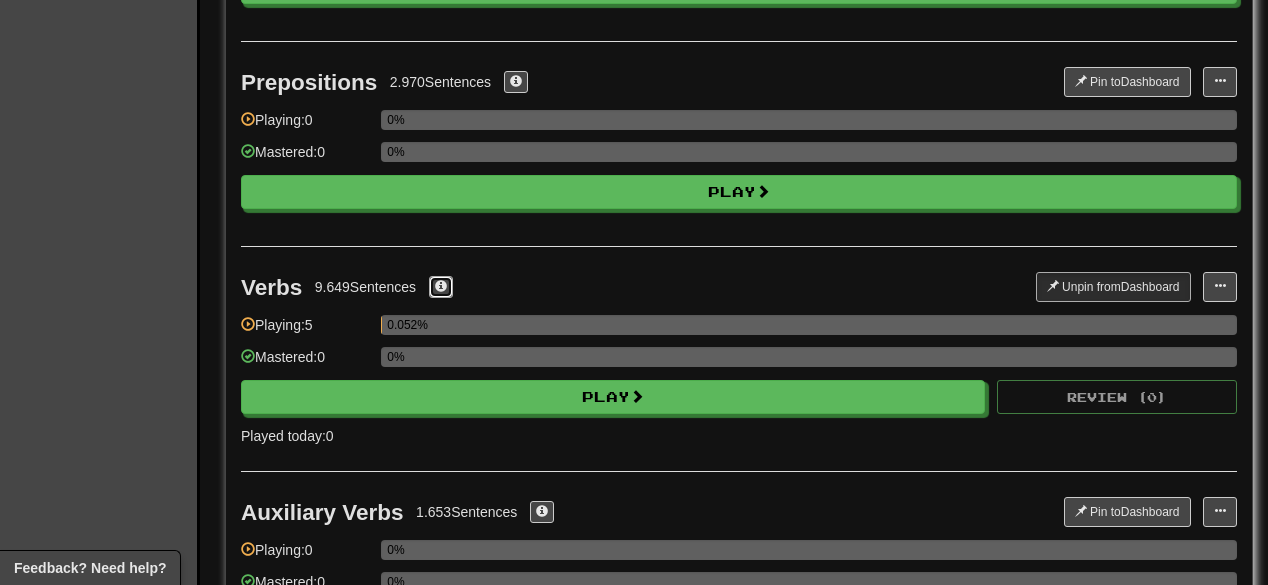 click at bounding box center [441, 286] 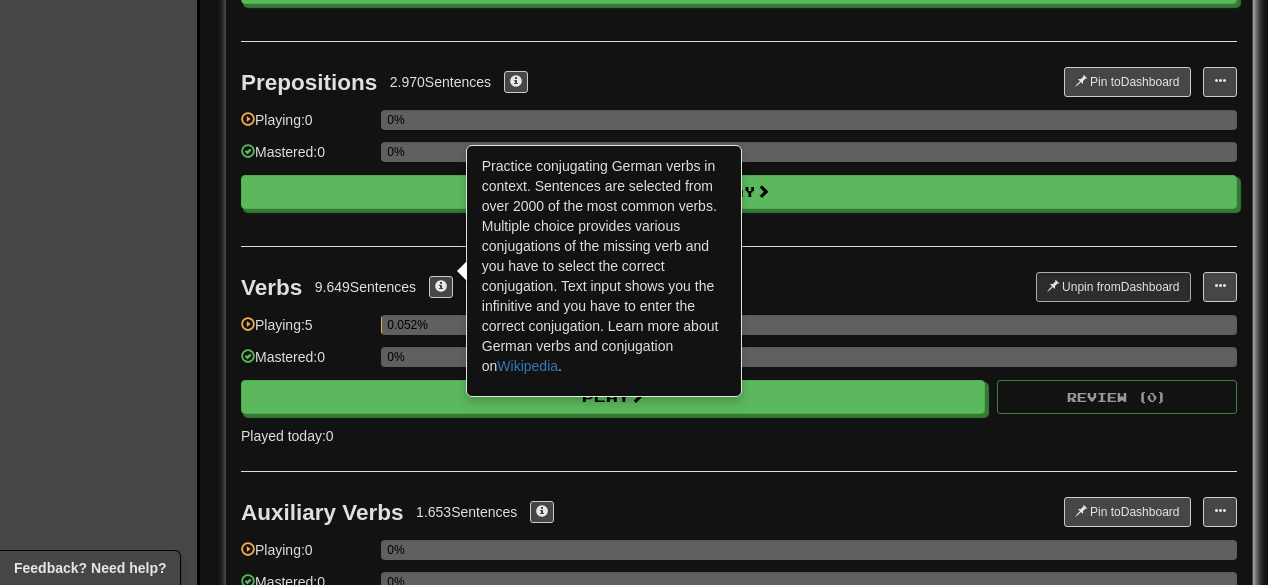 click on "9.649  Sentences" at bounding box center [365, 287] 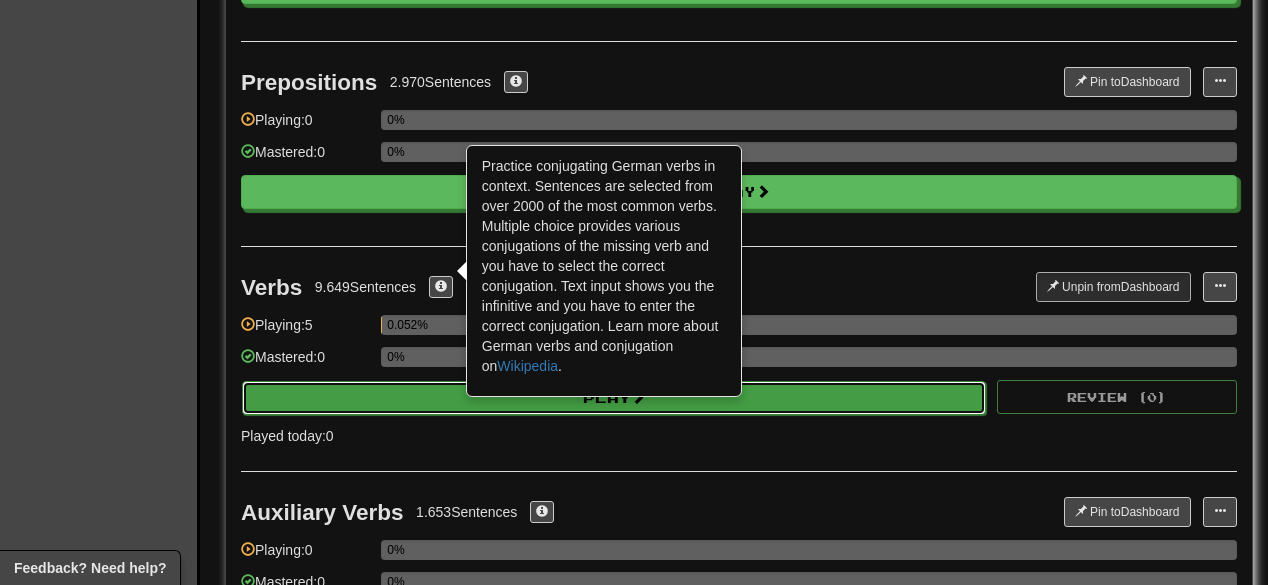 click on "Play" at bounding box center (614, 398) 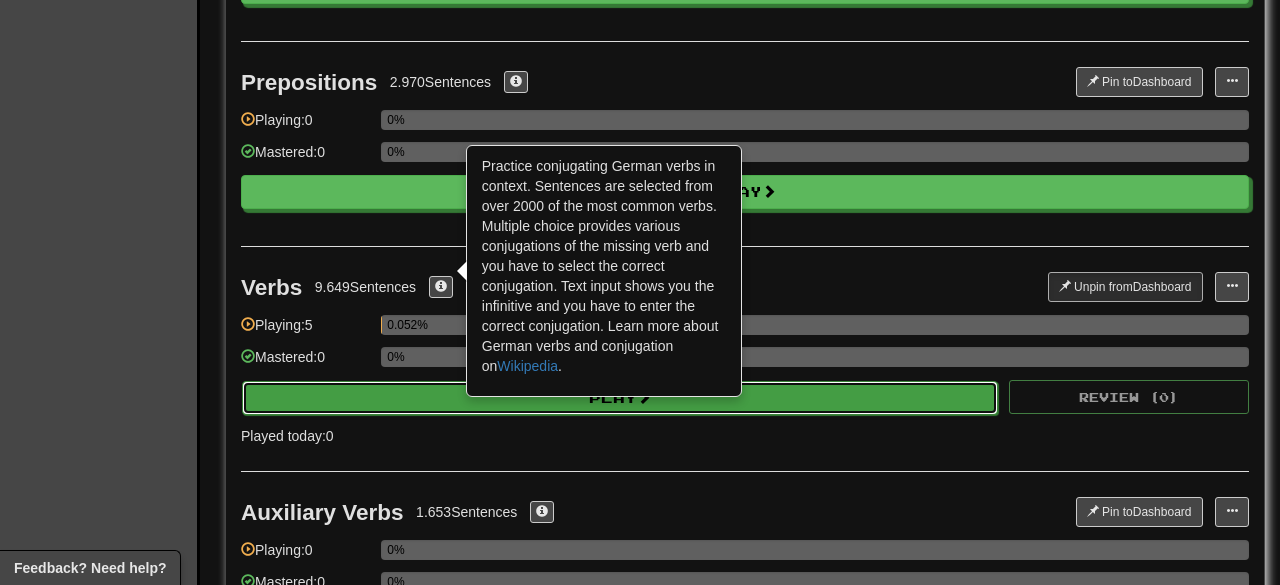 select on "**" 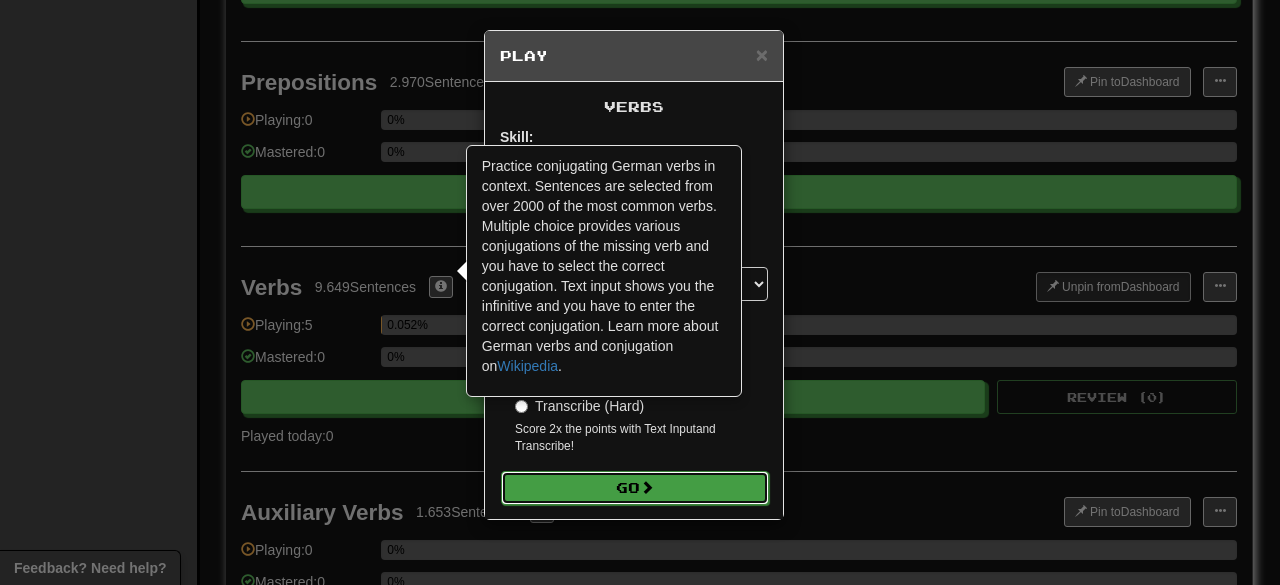 click on "Go" at bounding box center [635, 488] 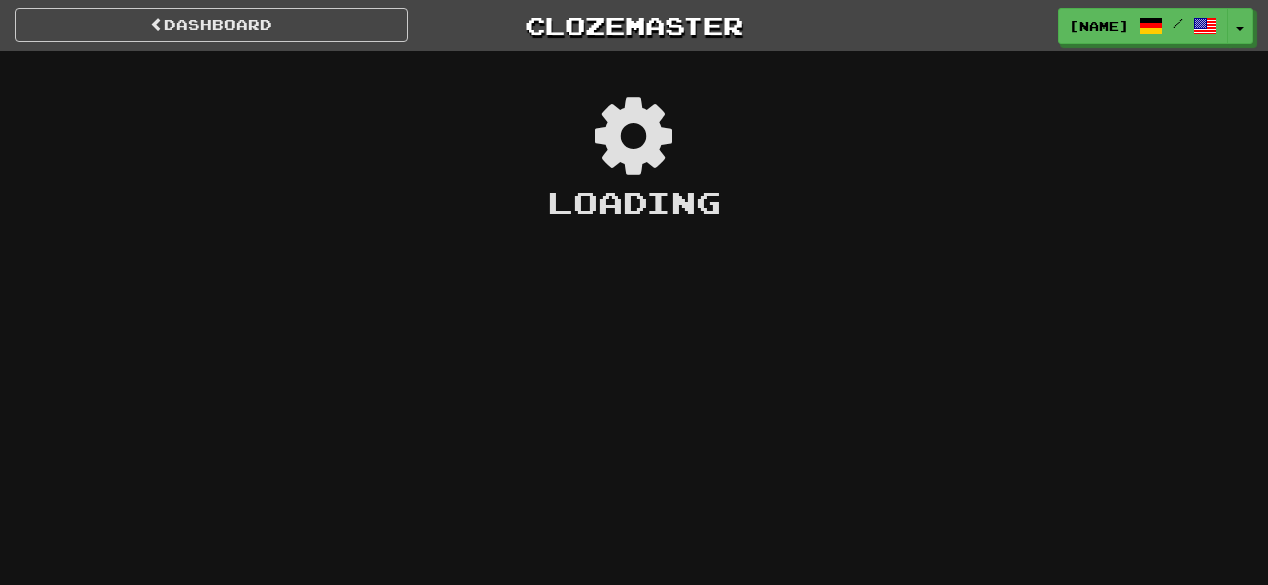 scroll, scrollTop: 0, scrollLeft: 0, axis: both 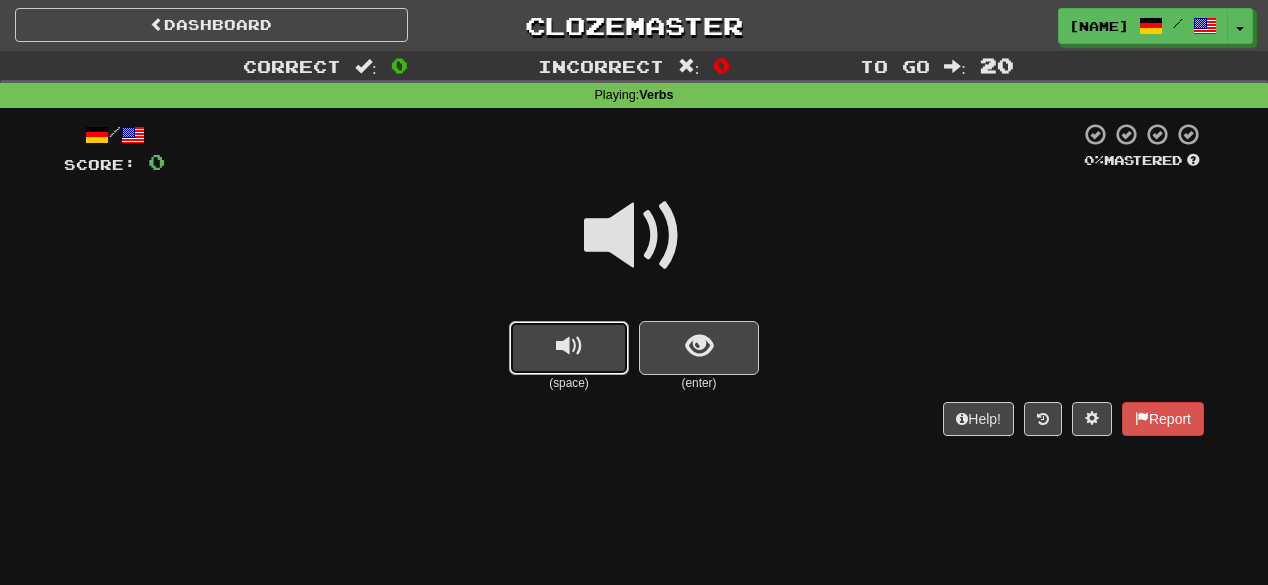 click at bounding box center (569, 346) 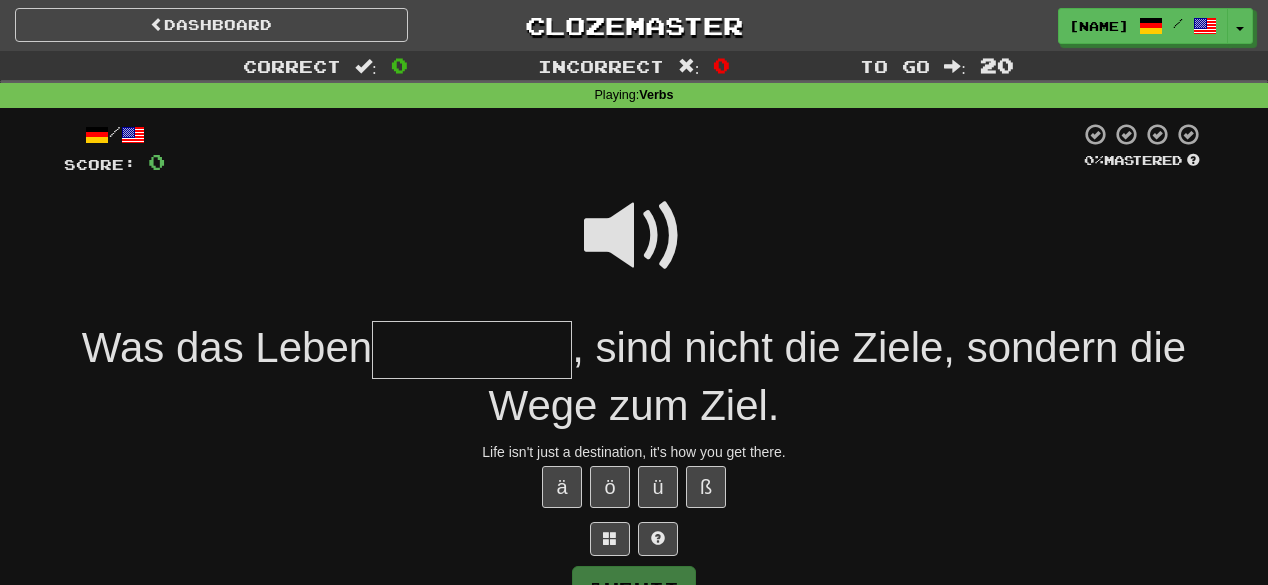 click at bounding box center [634, 236] 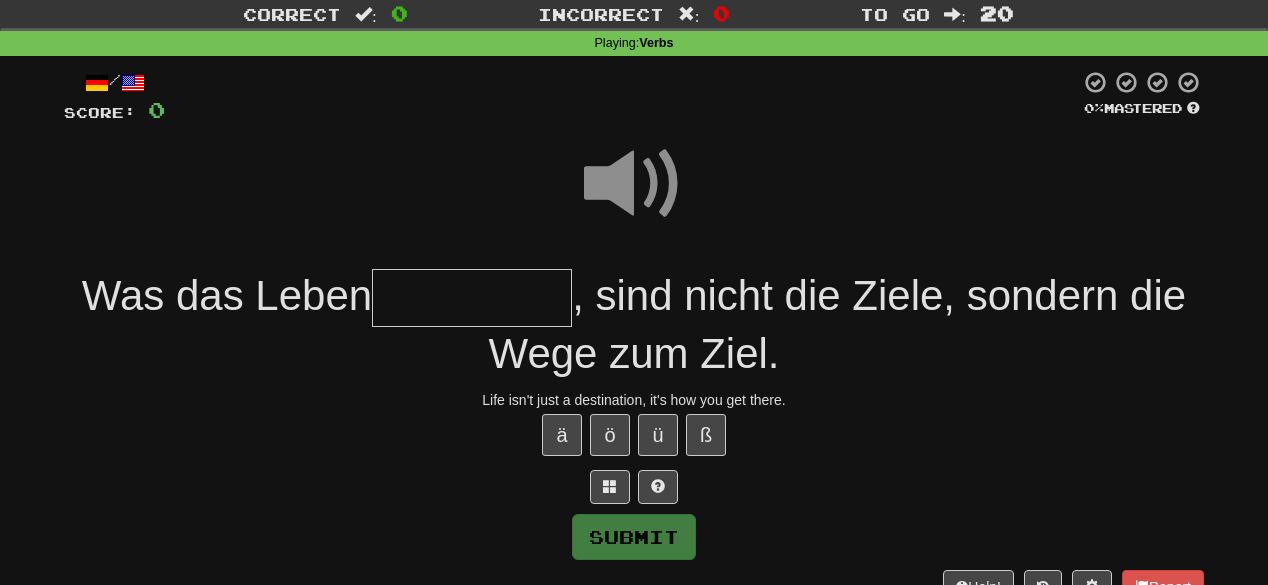 scroll, scrollTop: 80, scrollLeft: 0, axis: vertical 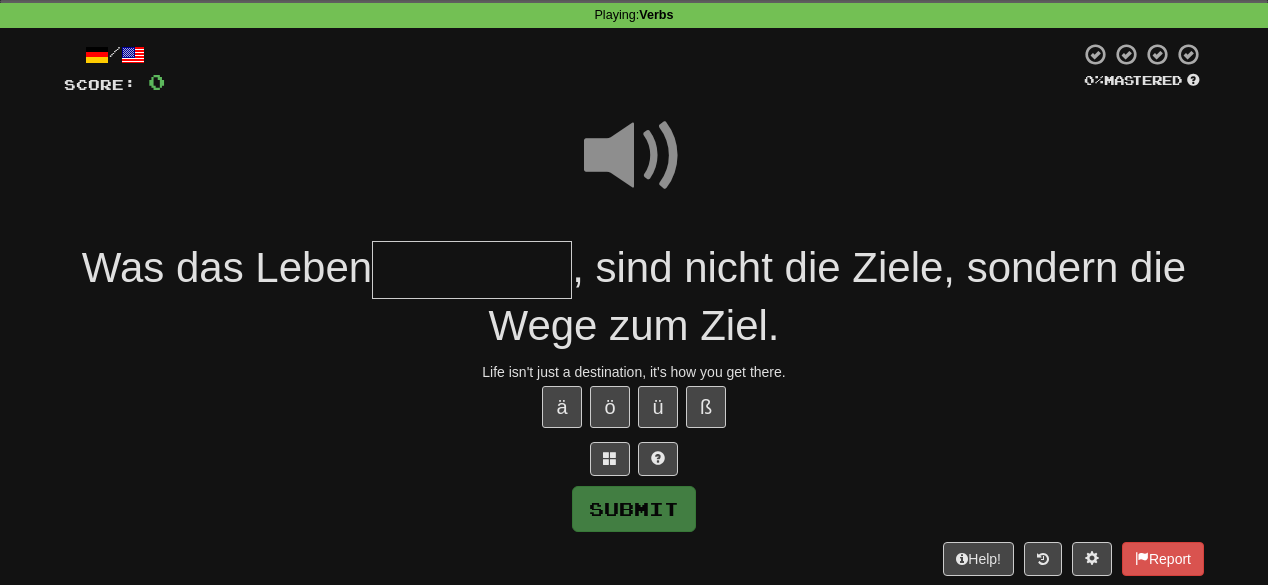 click at bounding box center [472, 270] 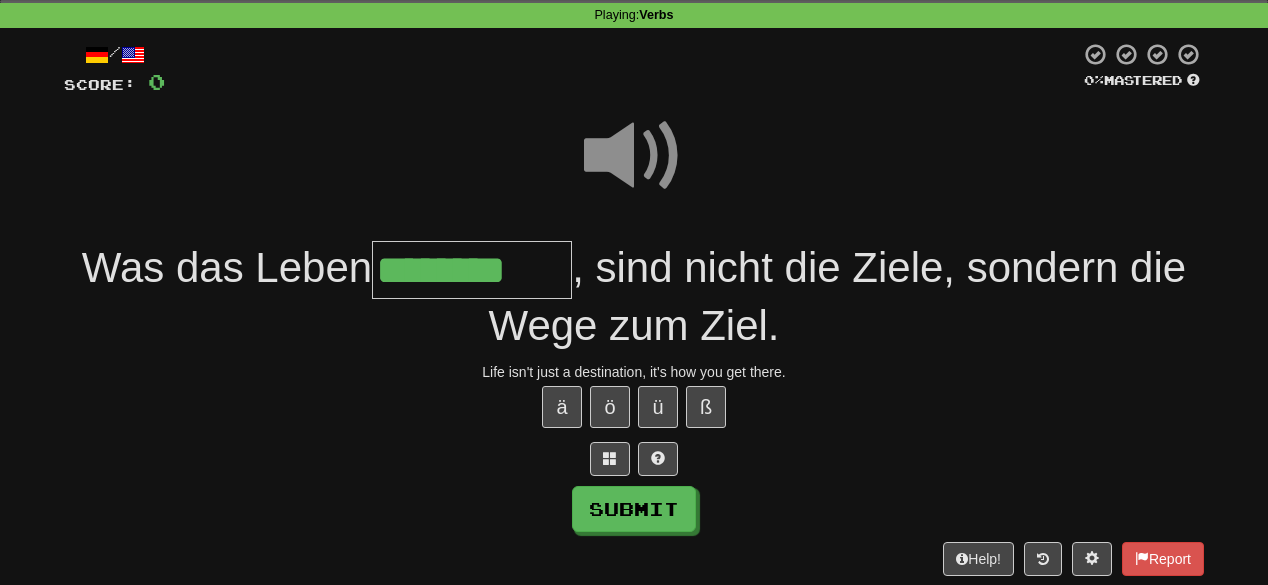 type on "********" 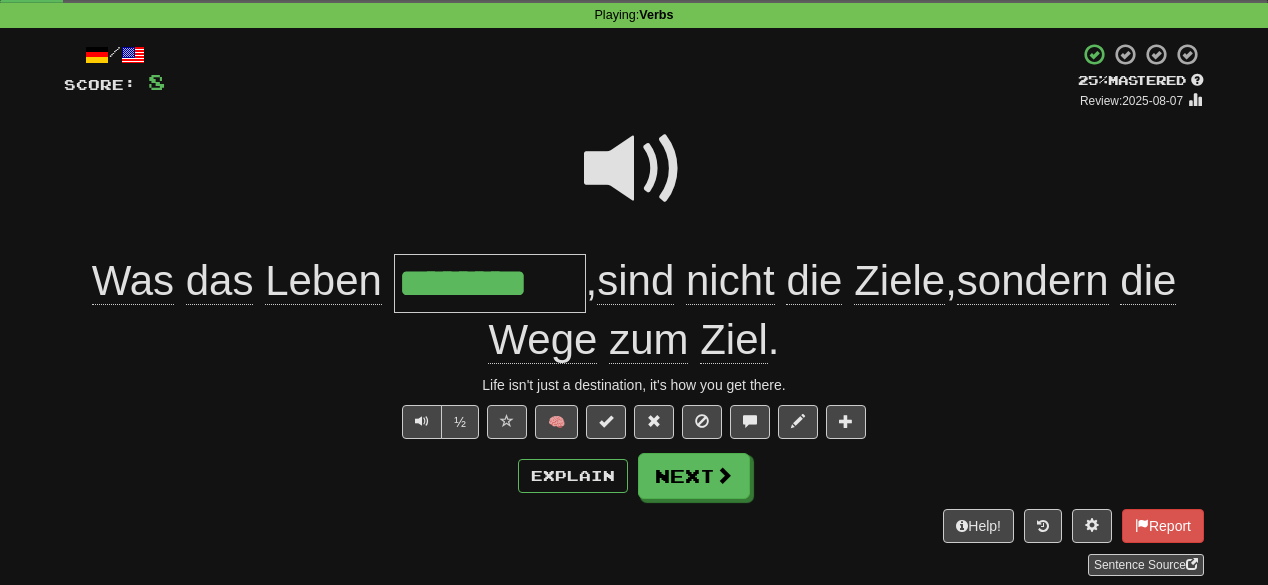 click on "/  Score:   8 + 8 25 %  Mastered Review:  2025-08-07 Was   das   Leben   ******** ,  sind   nicht   die   Ziele ,  sondern   die   Wege   zum   Ziel . Life isn't just a destination, it's how you get there. ½ 🧠 Explain Next  Help!  Report Sentence Source" at bounding box center (634, 308) 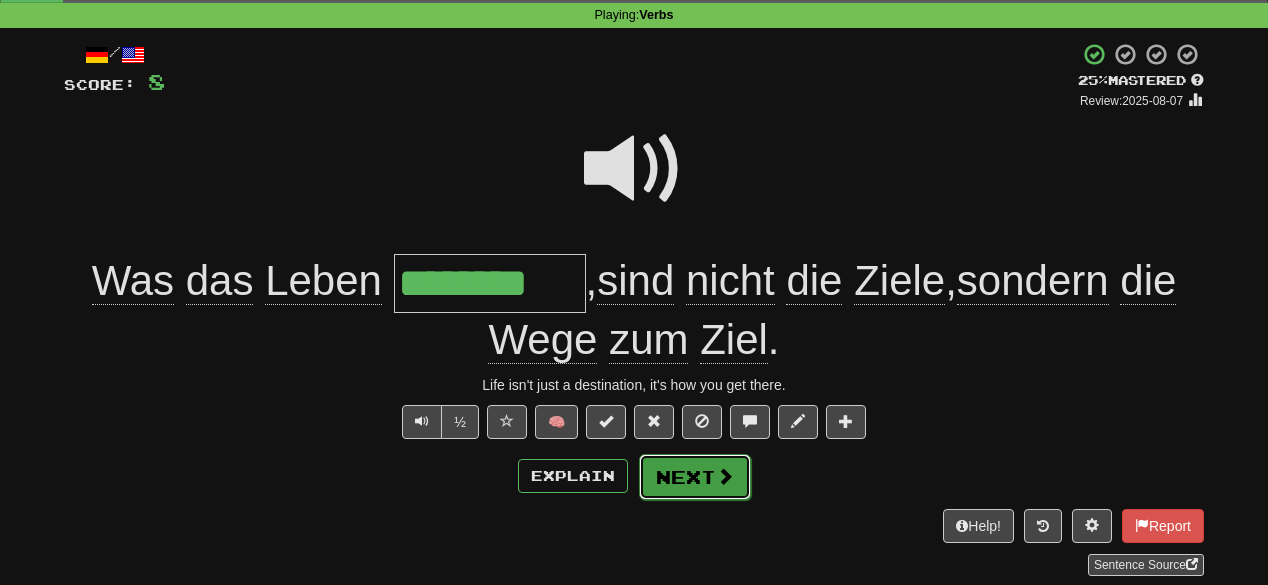 click on "Next" at bounding box center [695, 477] 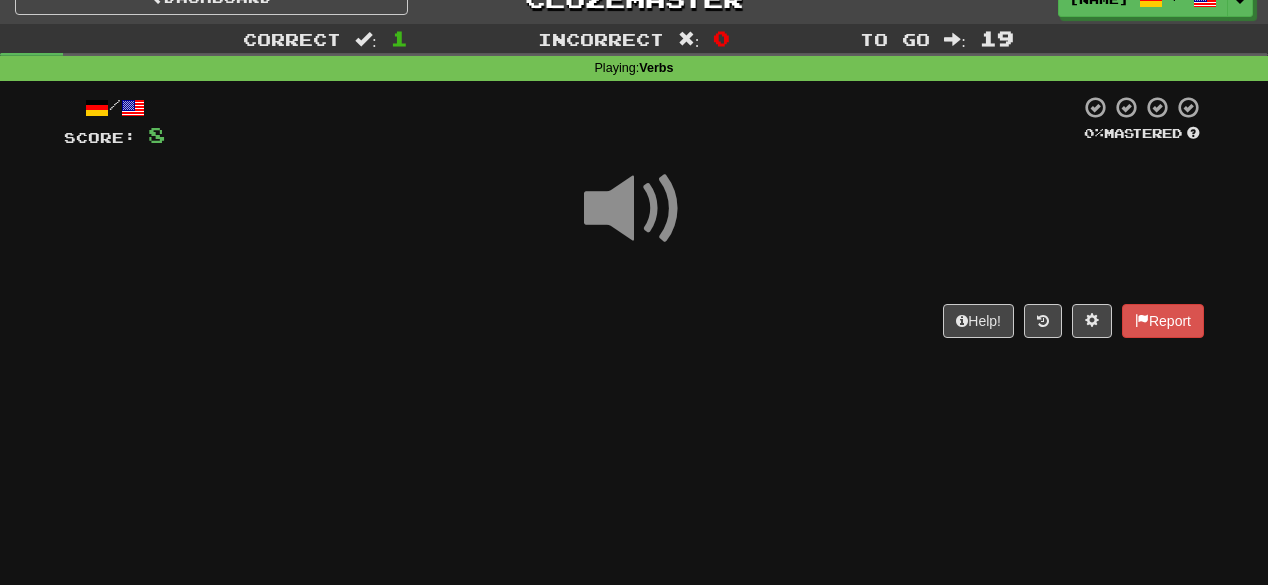 scroll, scrollTop: 0, scrollLeft: 0, axis: both 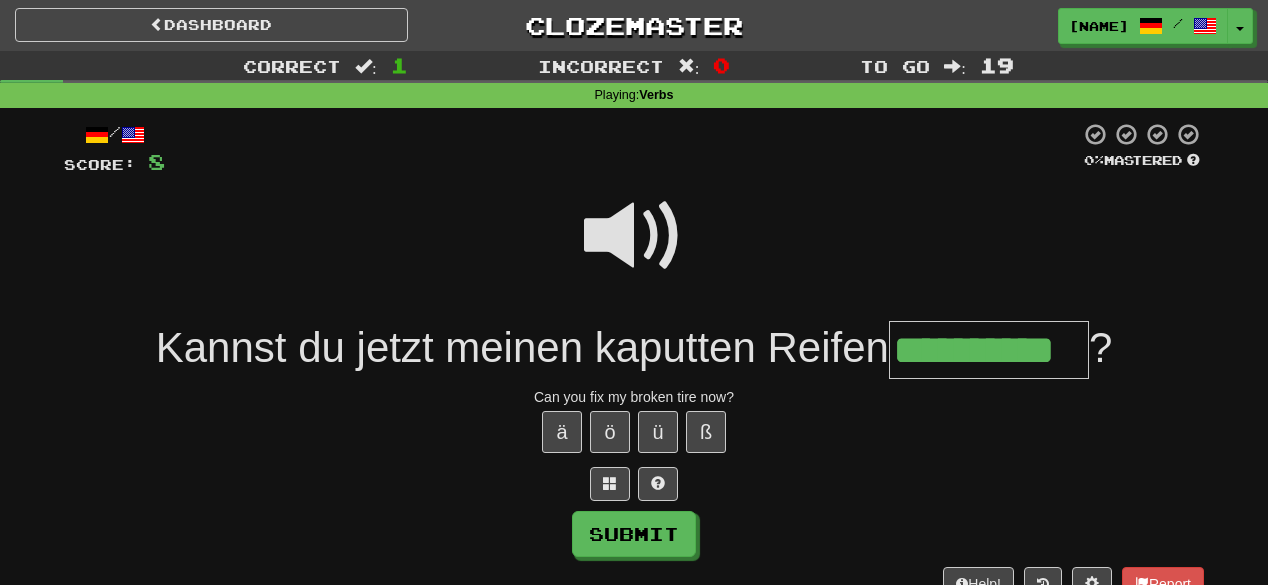 type on "**********" 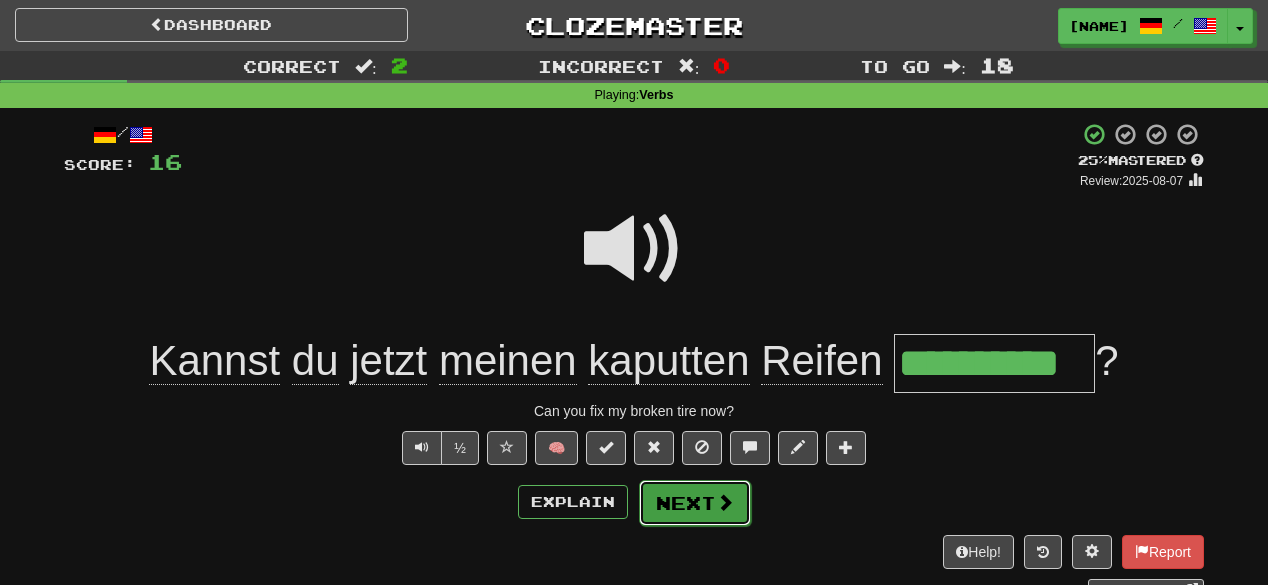 click on "Next" at bounding box center [695, 503] 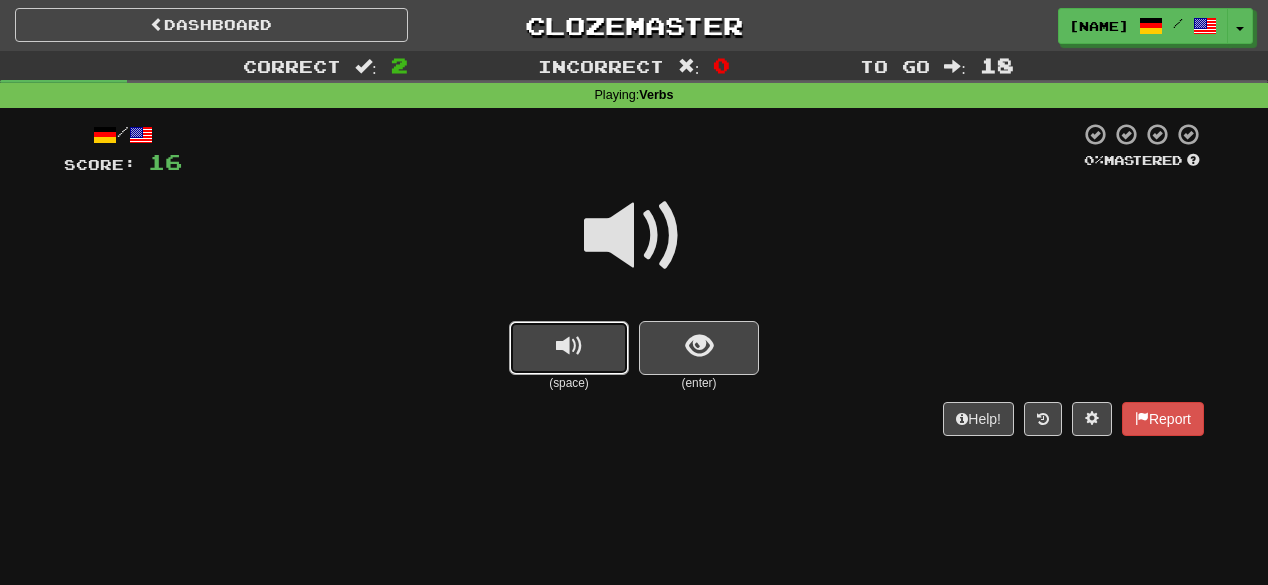 click at bounding box center (569, 348) 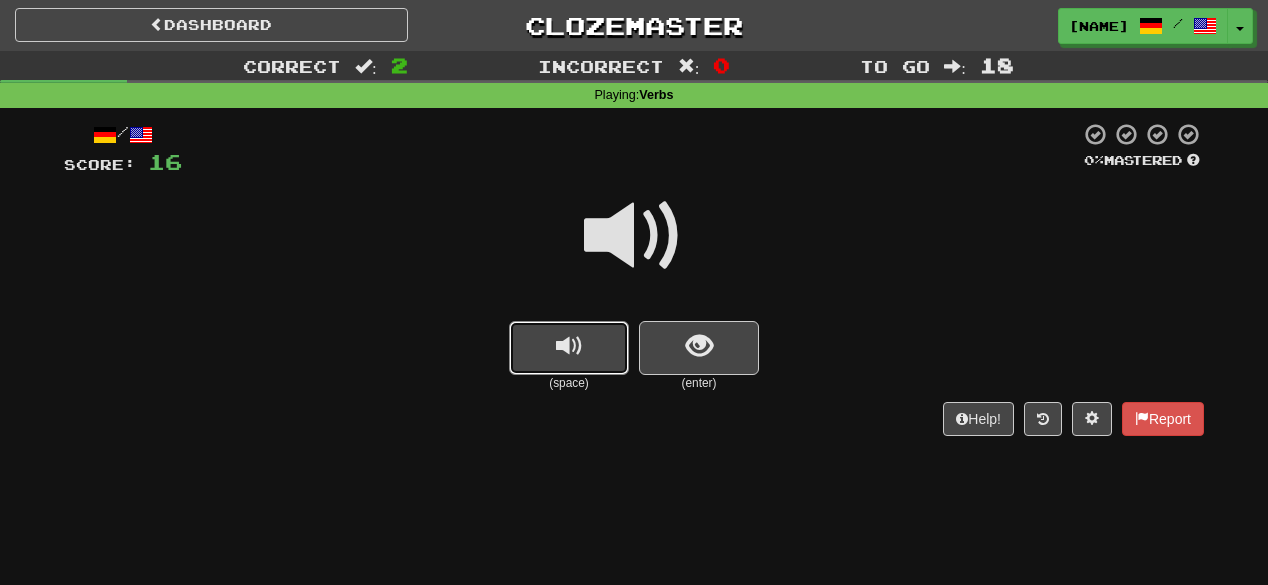 type 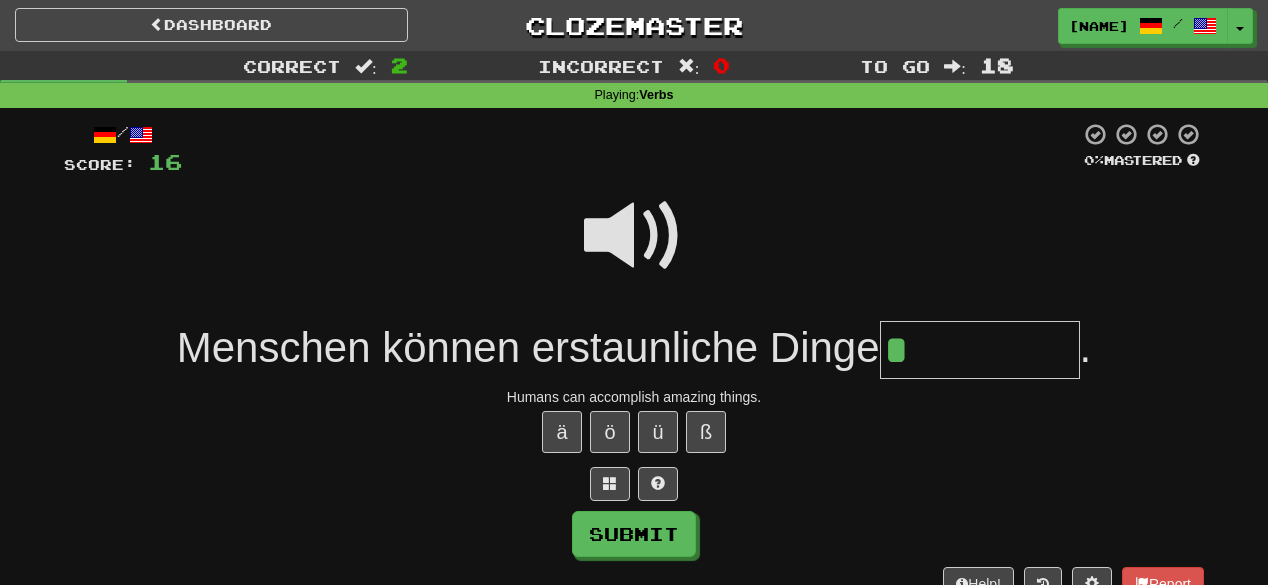 type on "*" 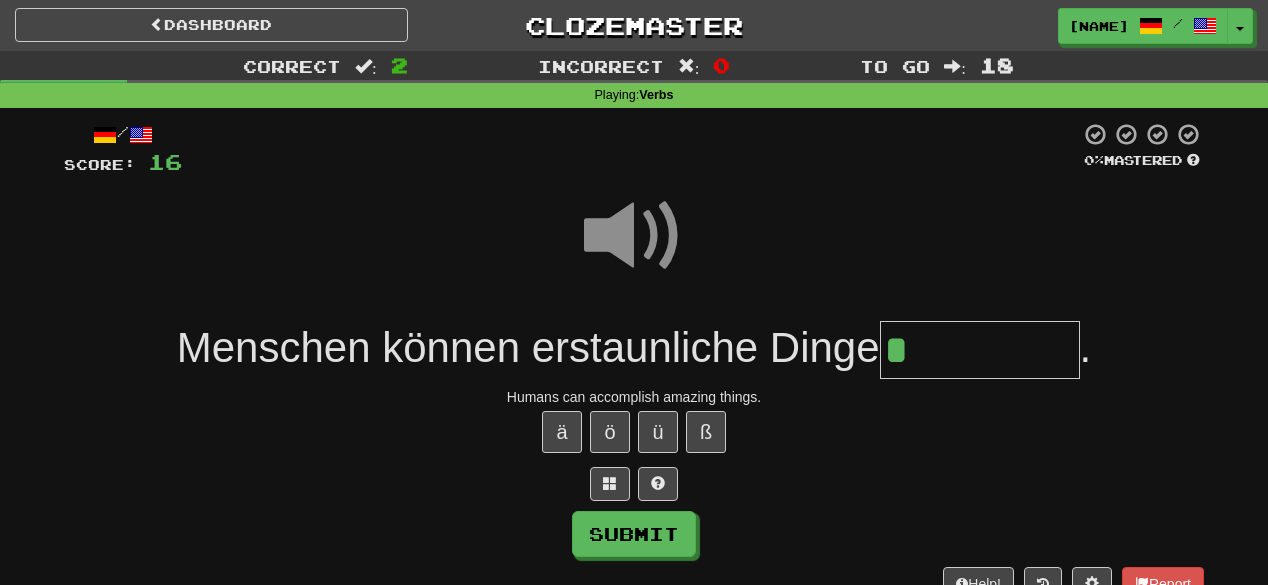 click on "*" at bounding box center (980, 350) 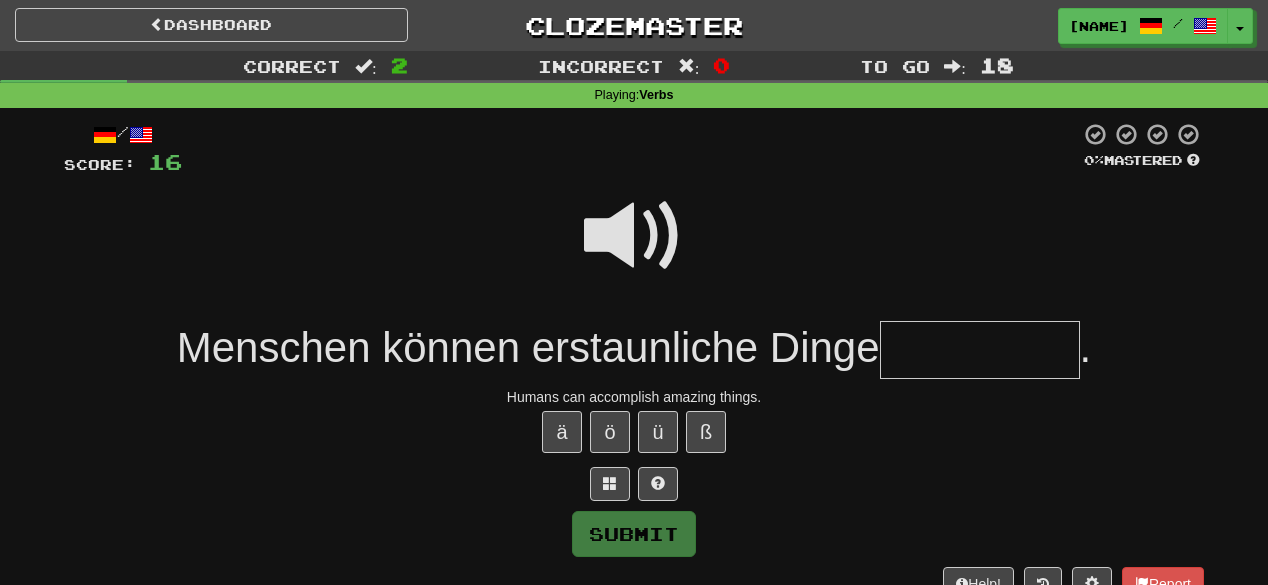 type on "*" 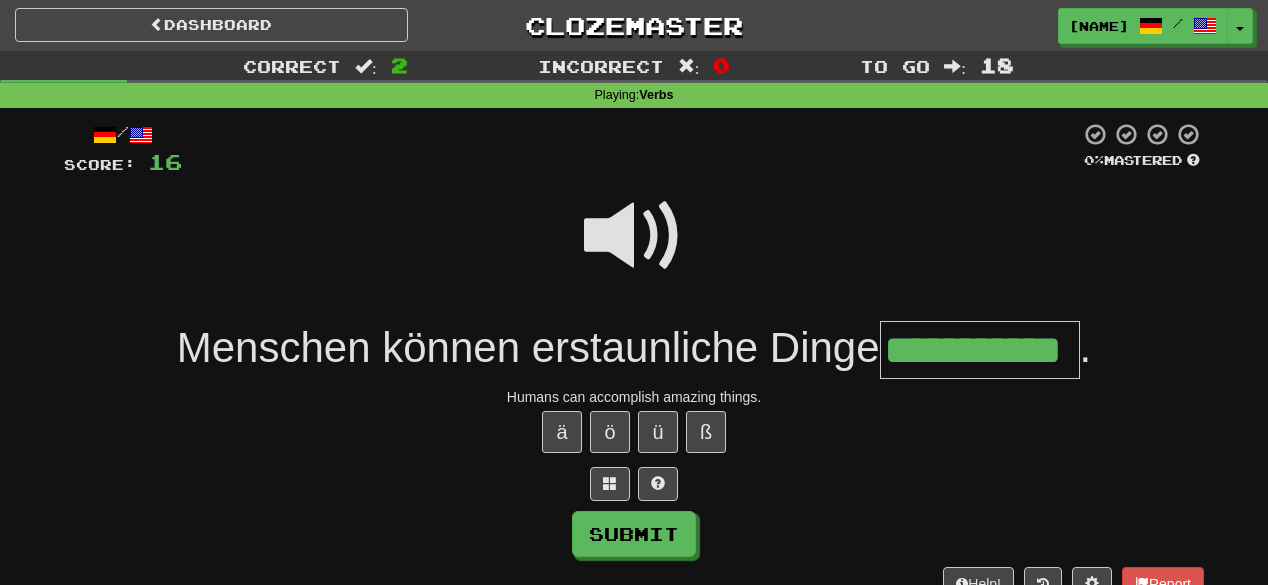 scroll, scrollTop: 0, scrollLeft: 10, axis: horizontal 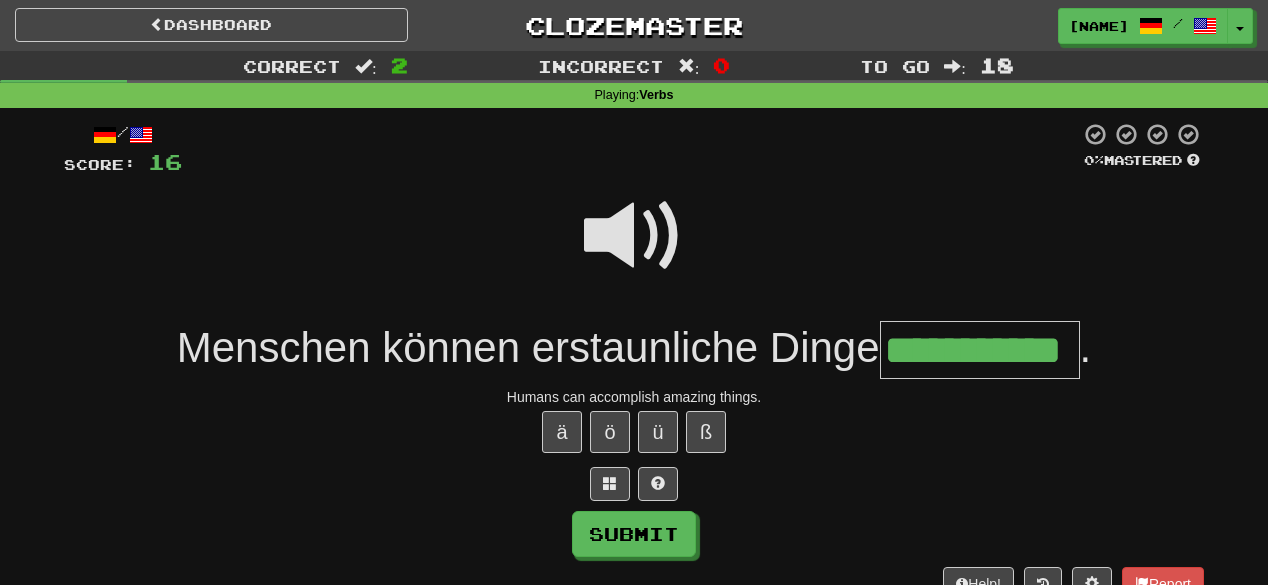 type on "**********" 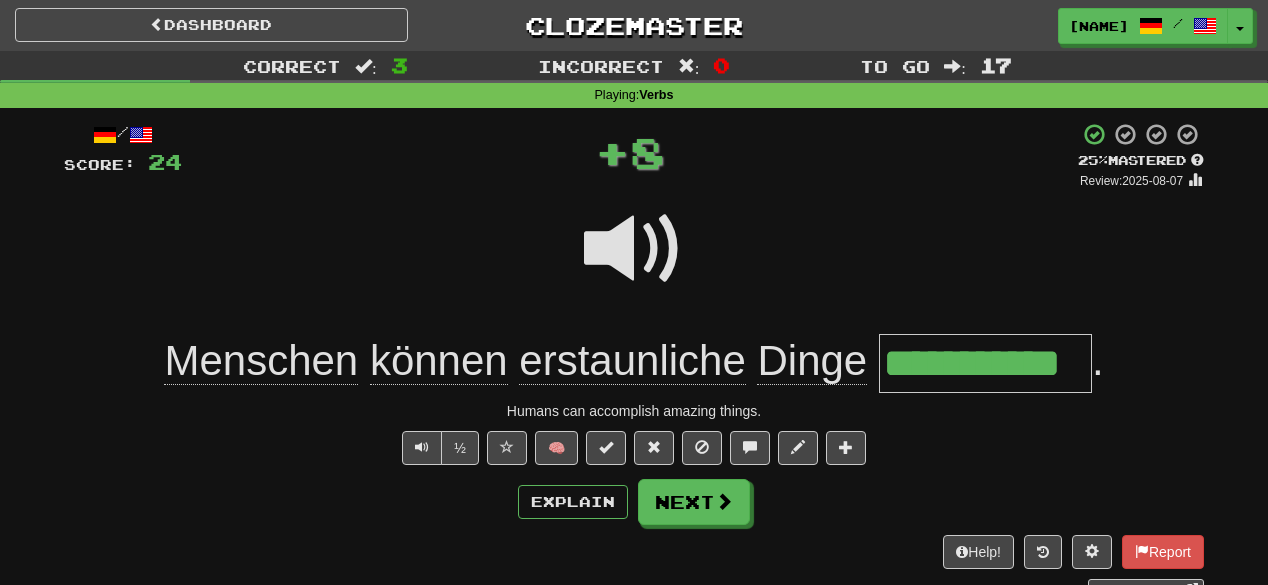 click on "**********" at bounding box center (985, 363) 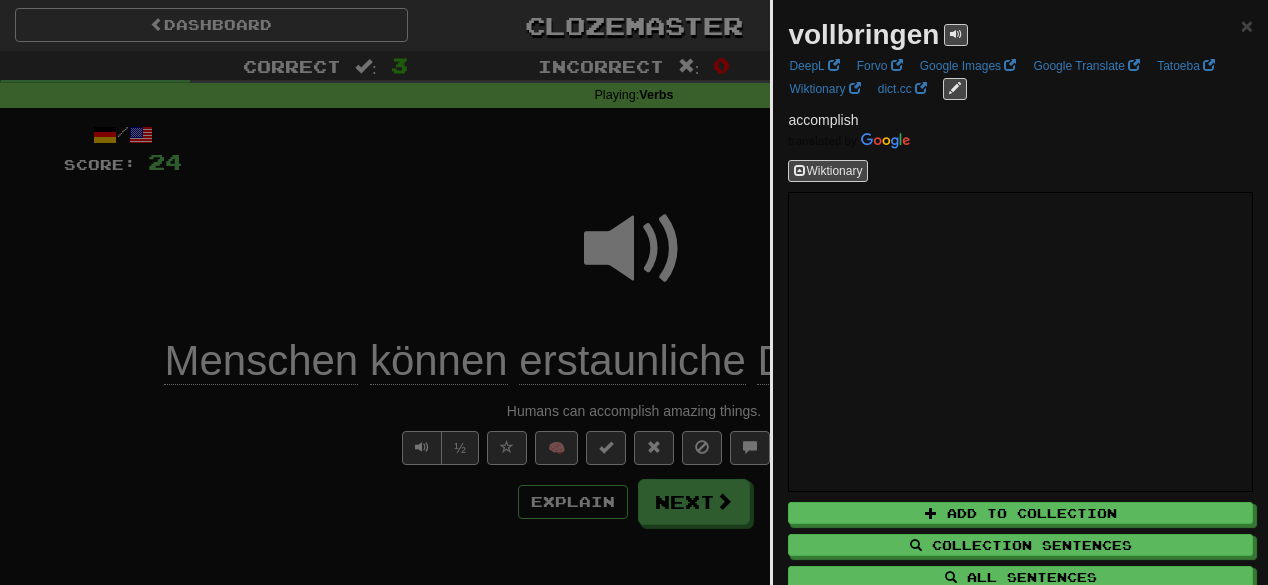 click at bounding box center [634, 292] 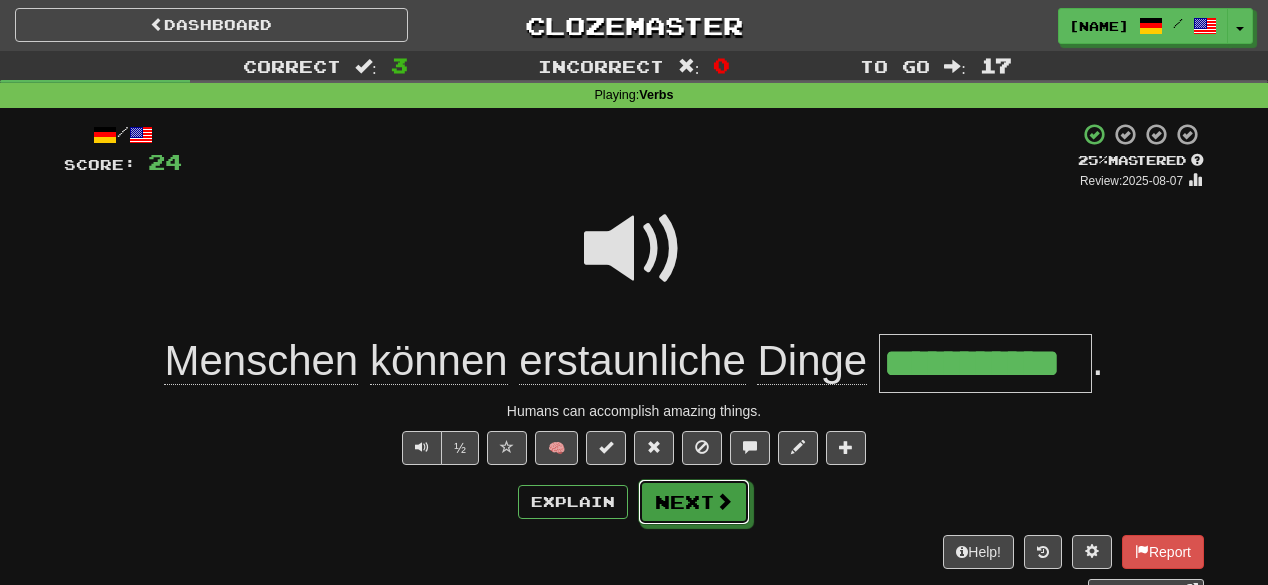 click on "Next" at bounding box center (694, 502) 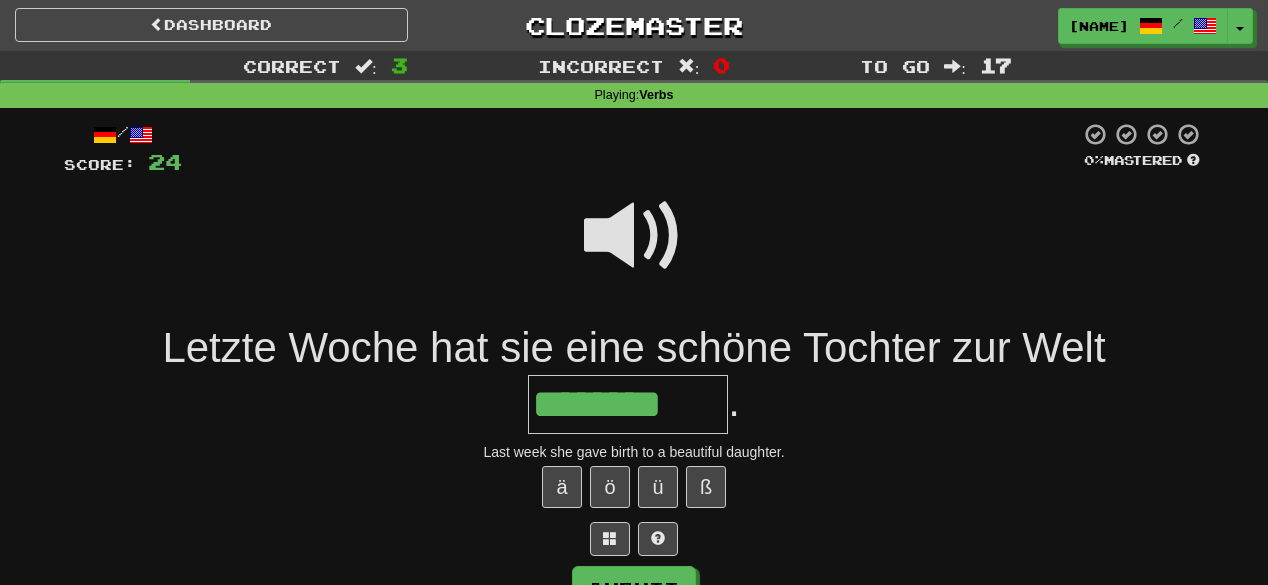 type on "********" 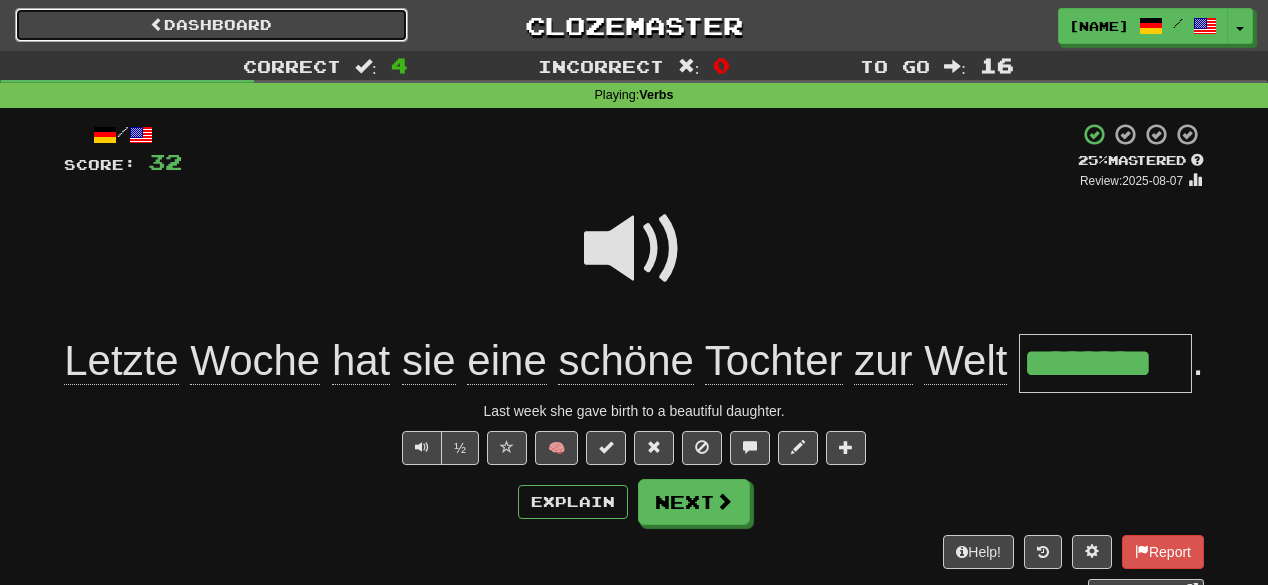 click on "Dashboard" at bounding box center [211, 25] 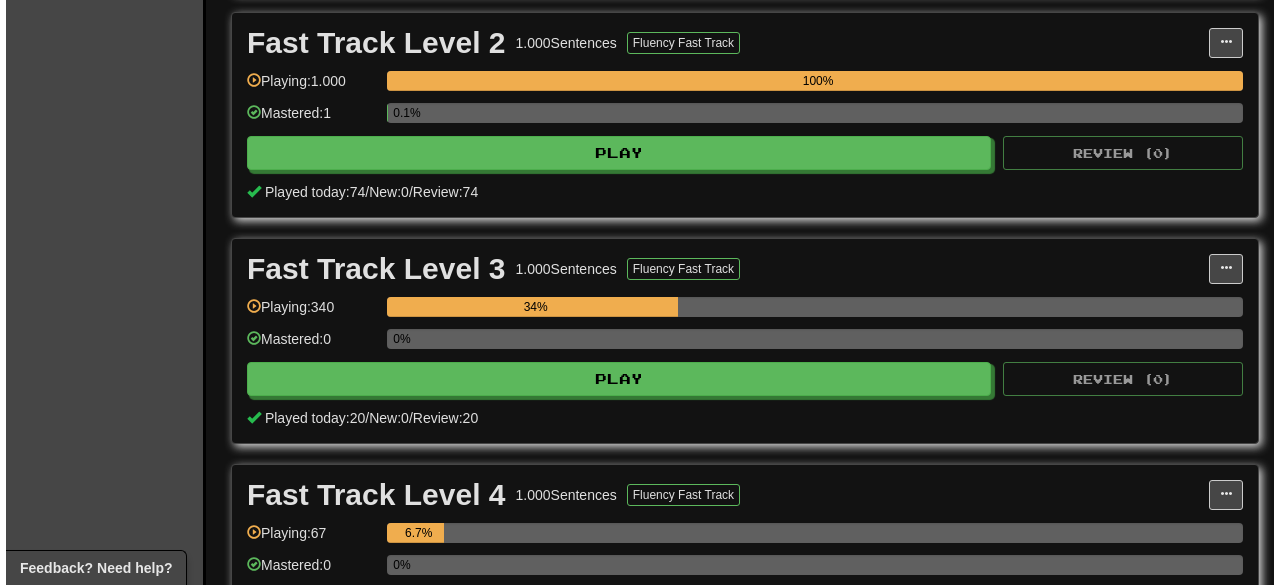 scroll, scrollTop: 880, scrollLeft: 0, axis: vertical 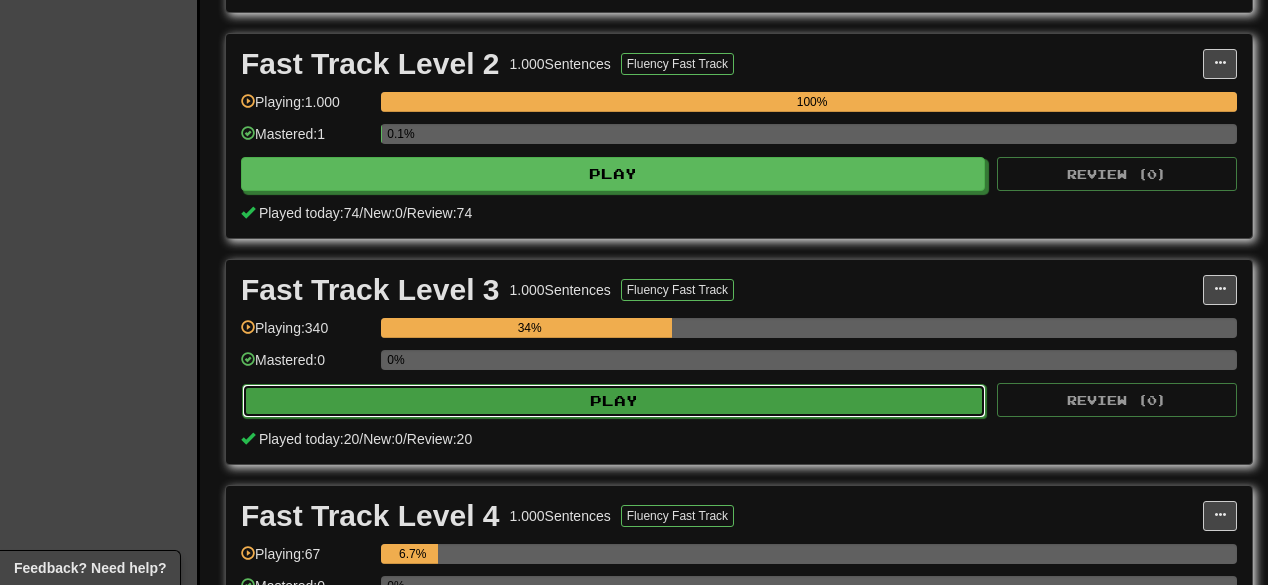 click on "Play" at bounding box center (614, 401) 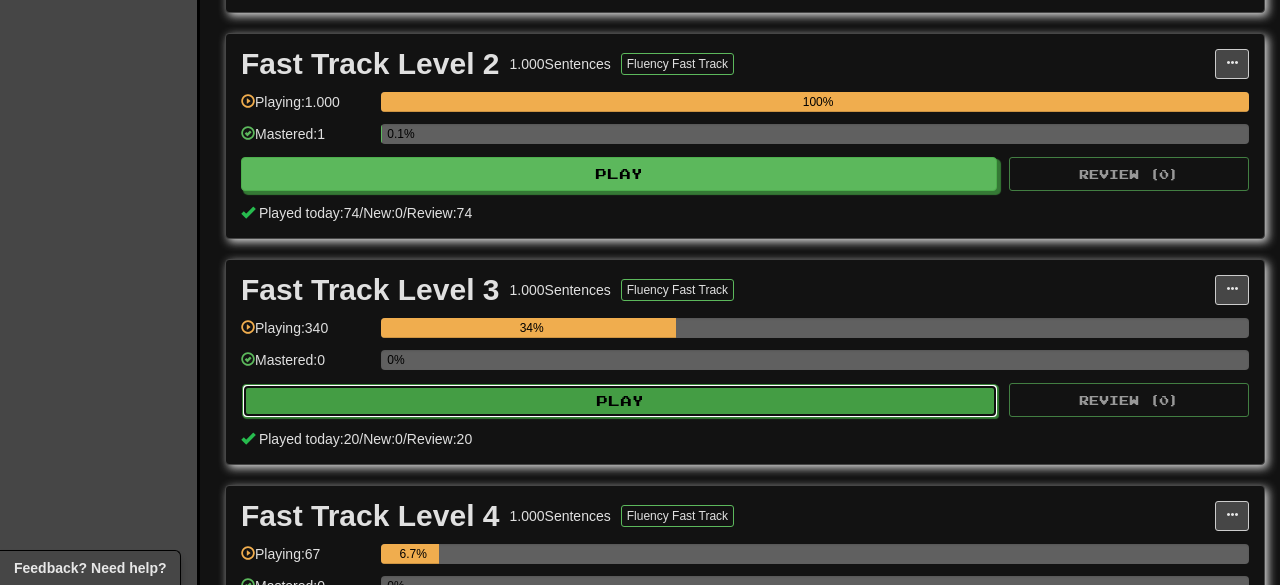 select on "**" 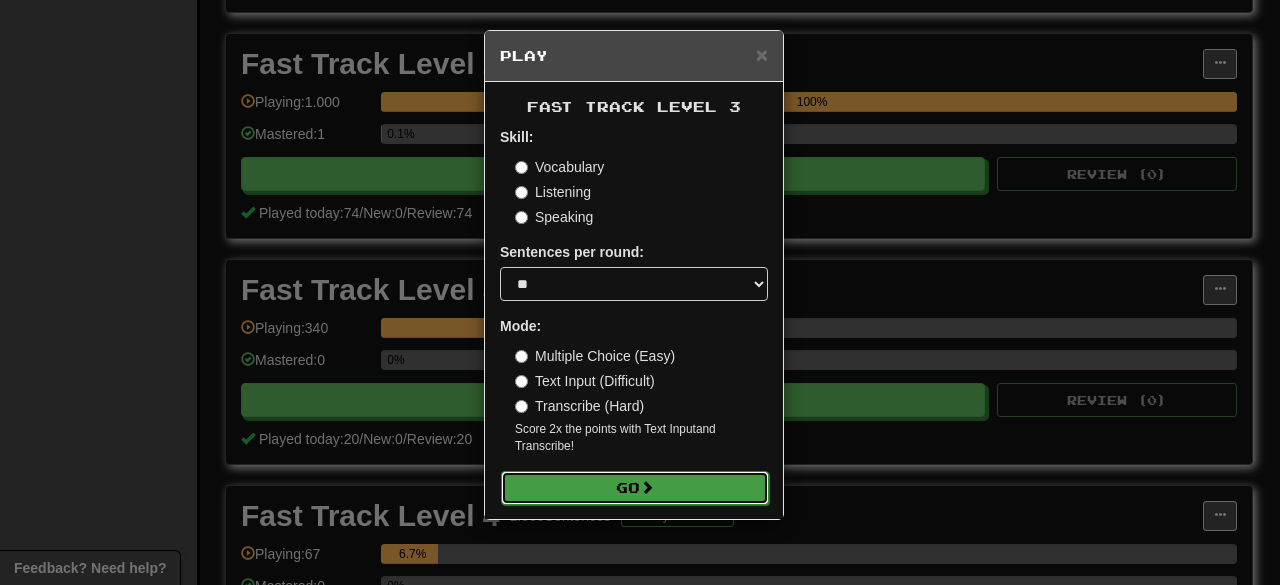 click on "Go" at bounding box center (635, 488) 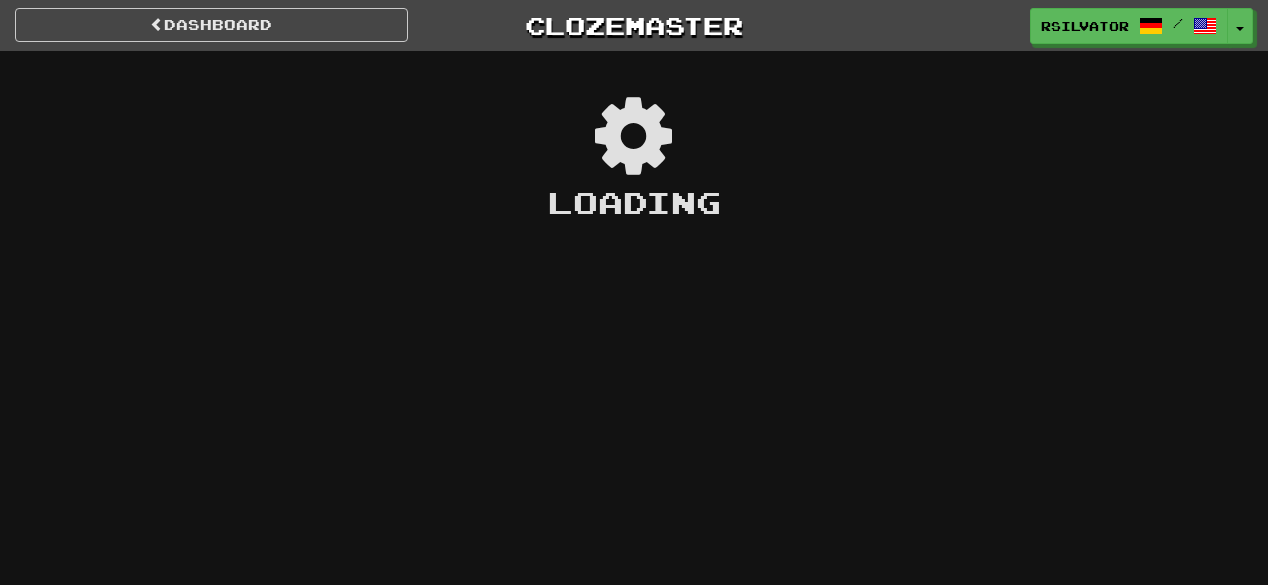 scroll, scrollTop: 0, scrollLeft: 0, axis: both 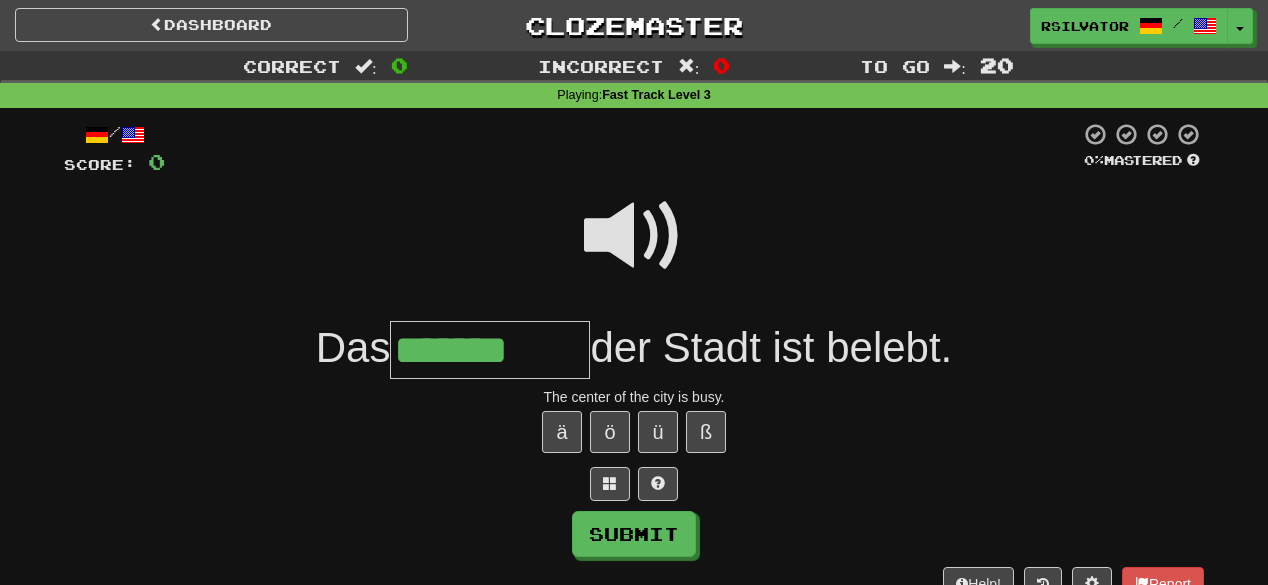 type on "*******" 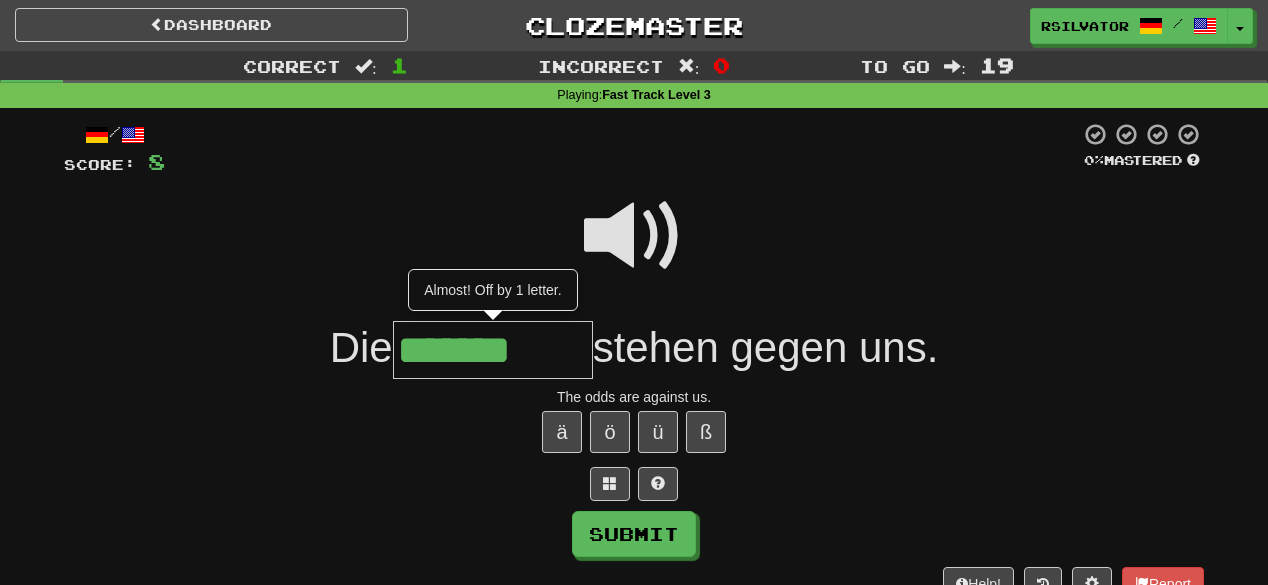 type on "*******" 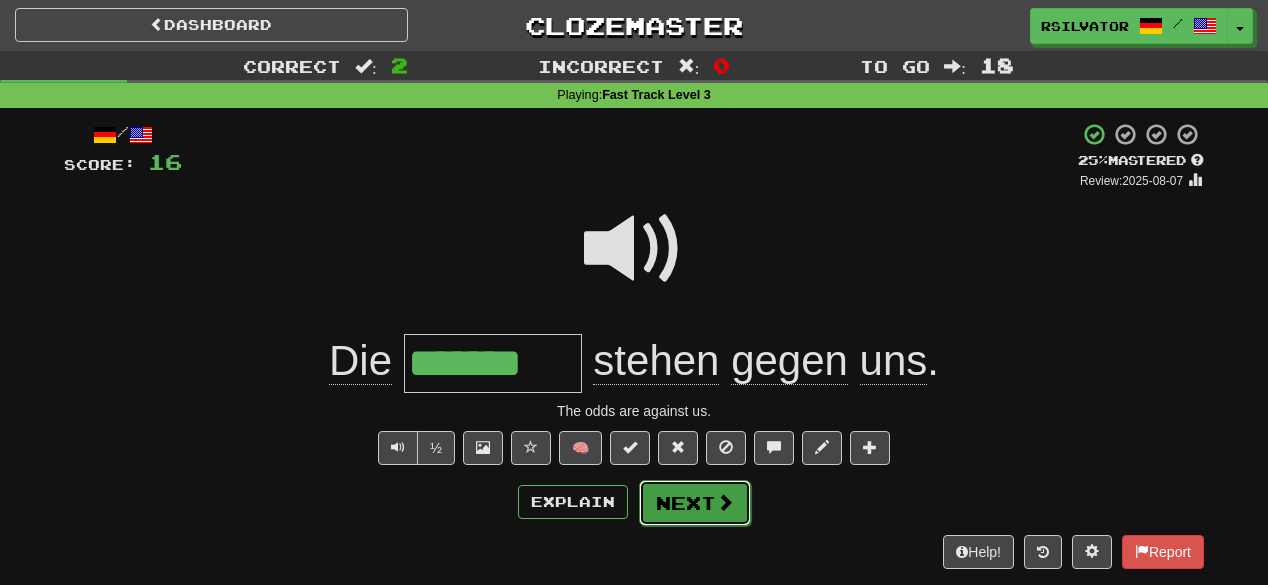 click on "Next" at bounding box center (695, 503) 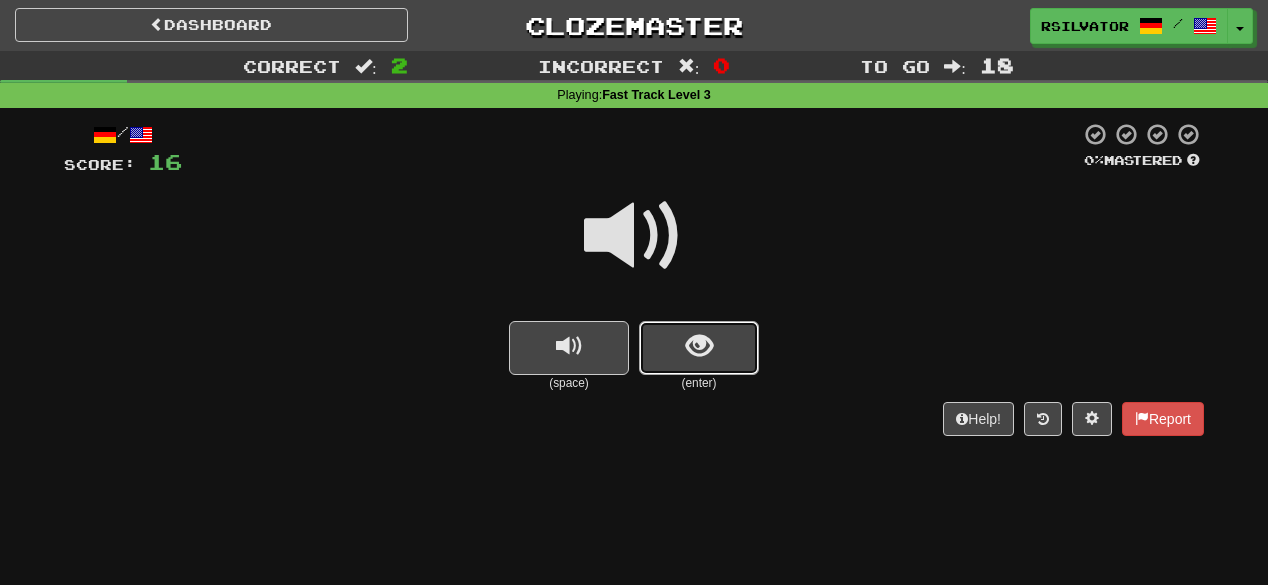 click at bounding box center (699, 346) 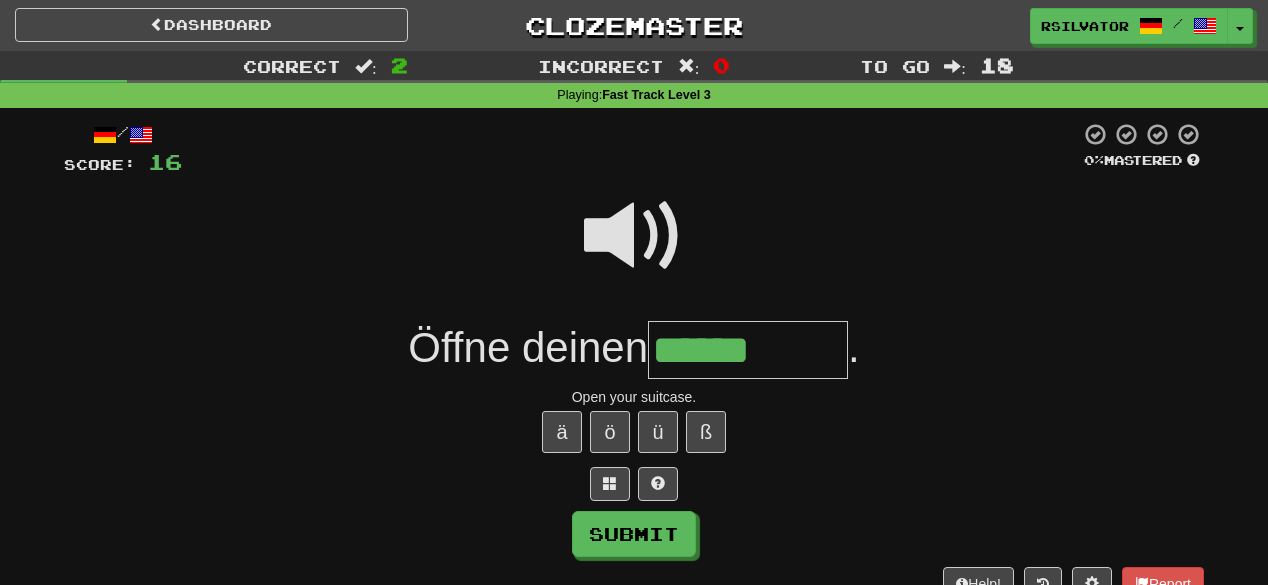type on "******" 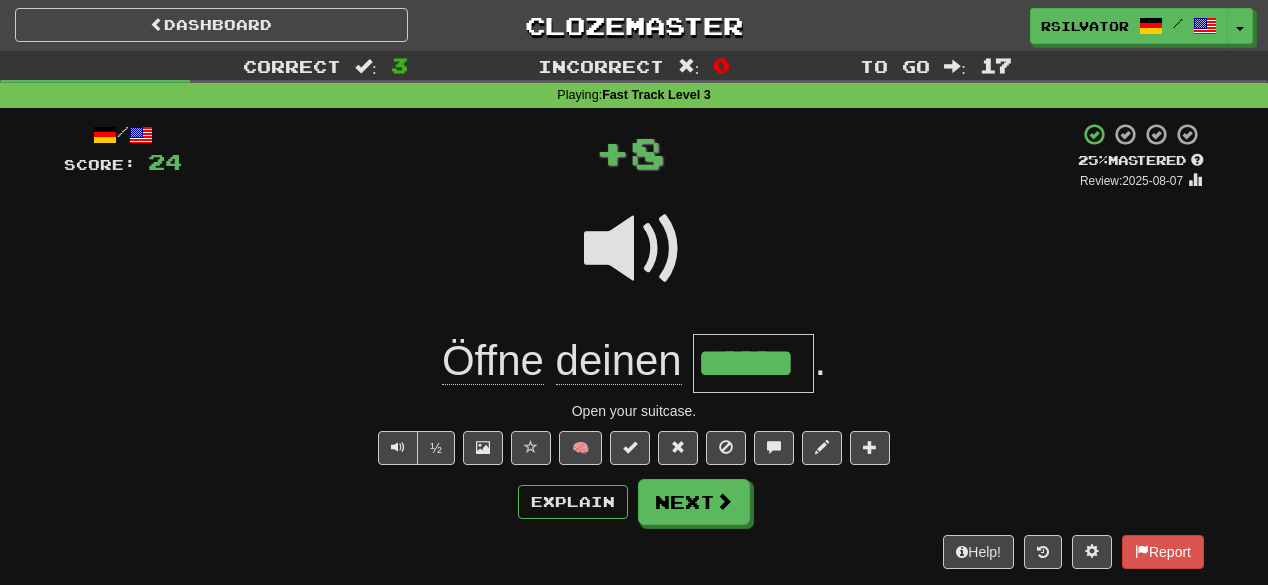 click on "******" at bounding box center [753, 363] 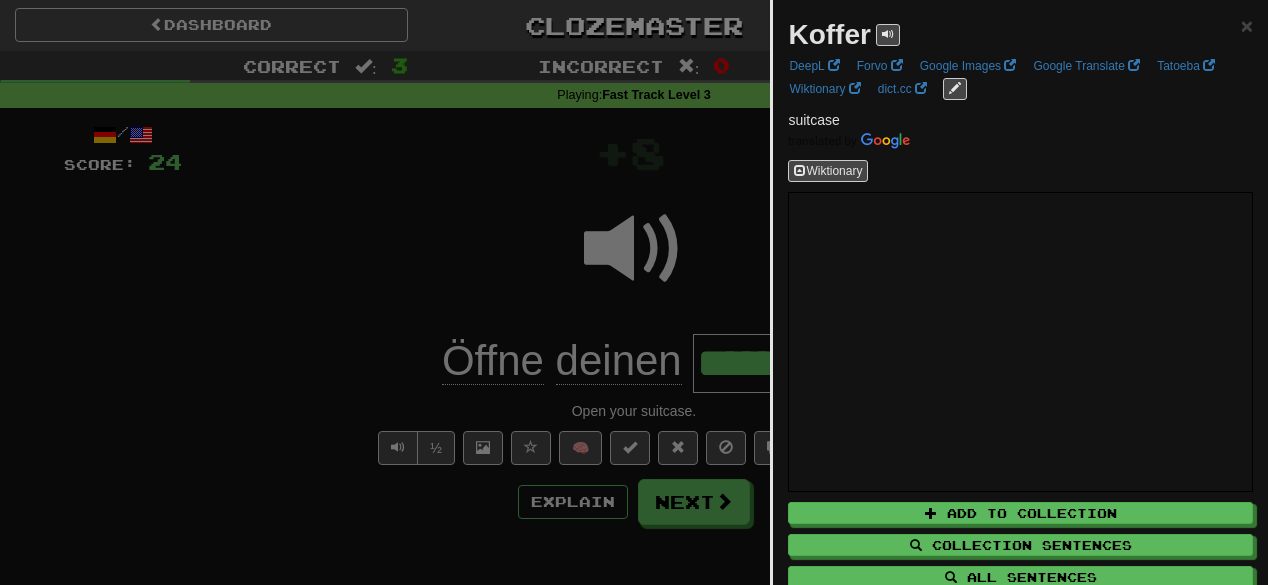 click at bounding box center (634, 292) 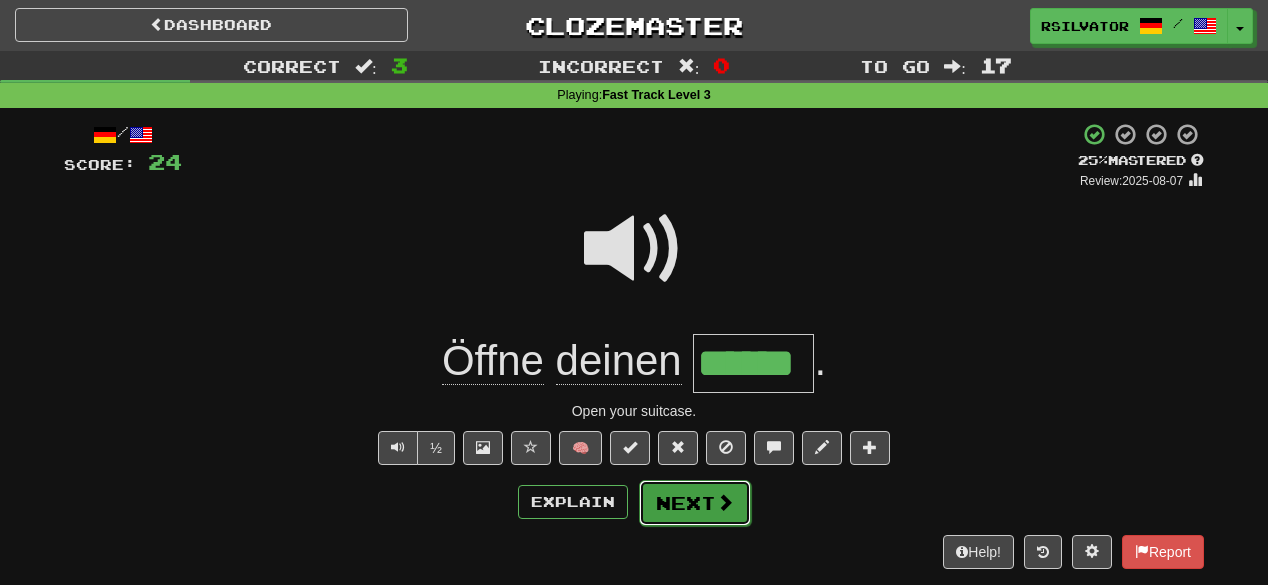 click at bounding box center [725, 502] 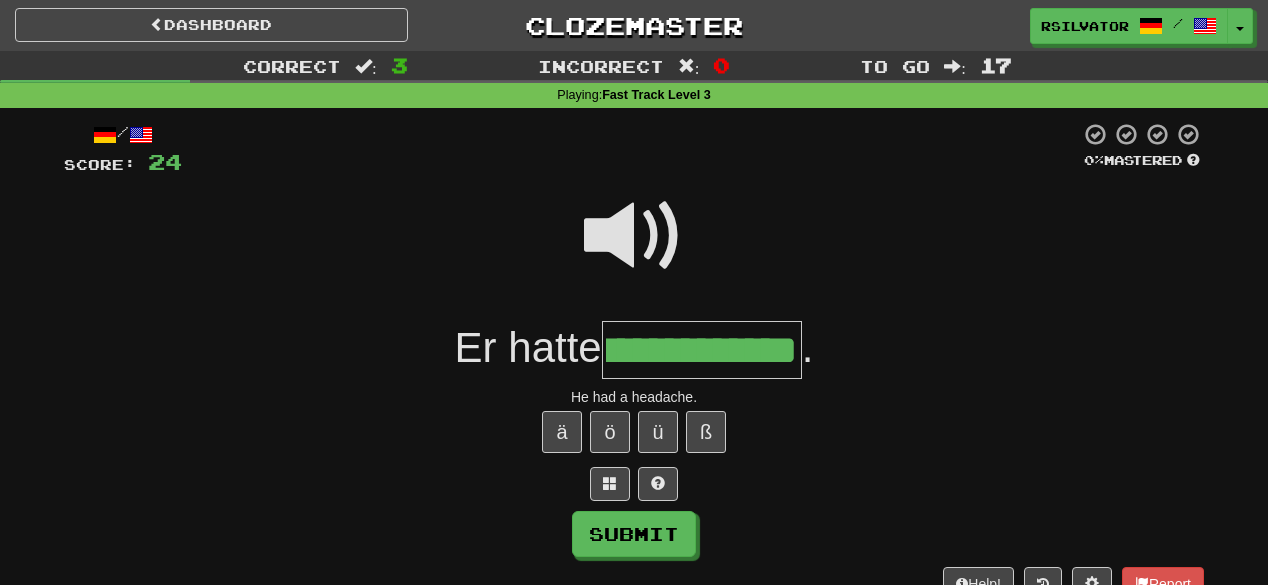 scroll, scrollTop: 0, scrollLeft: 99, axis: horizontal 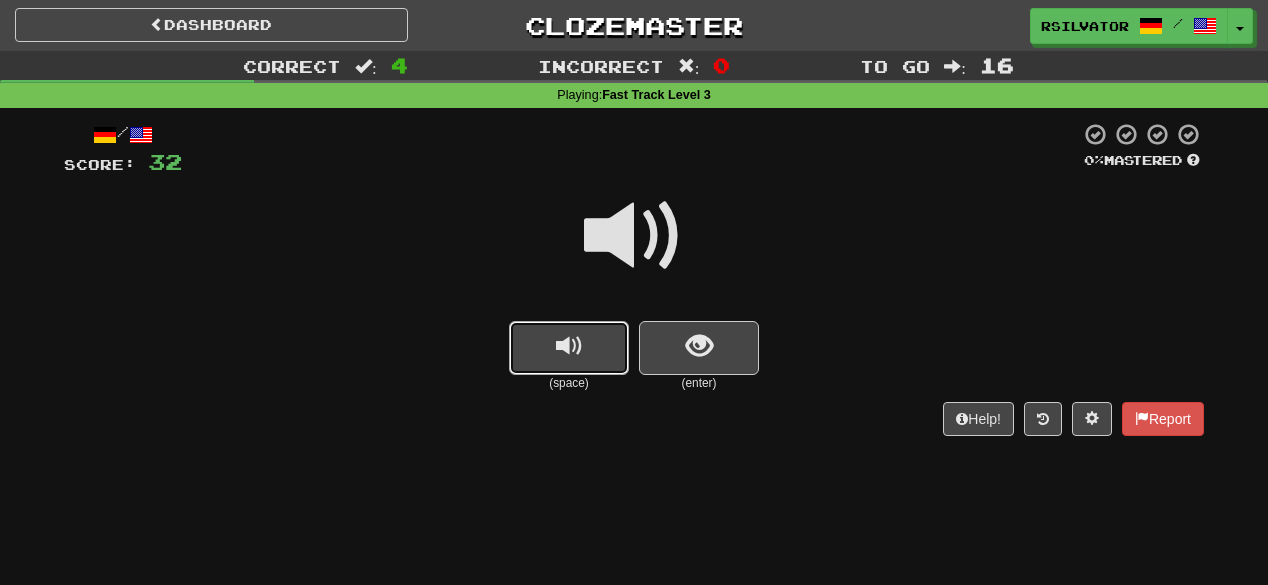 click at bounding box center [569, 346] 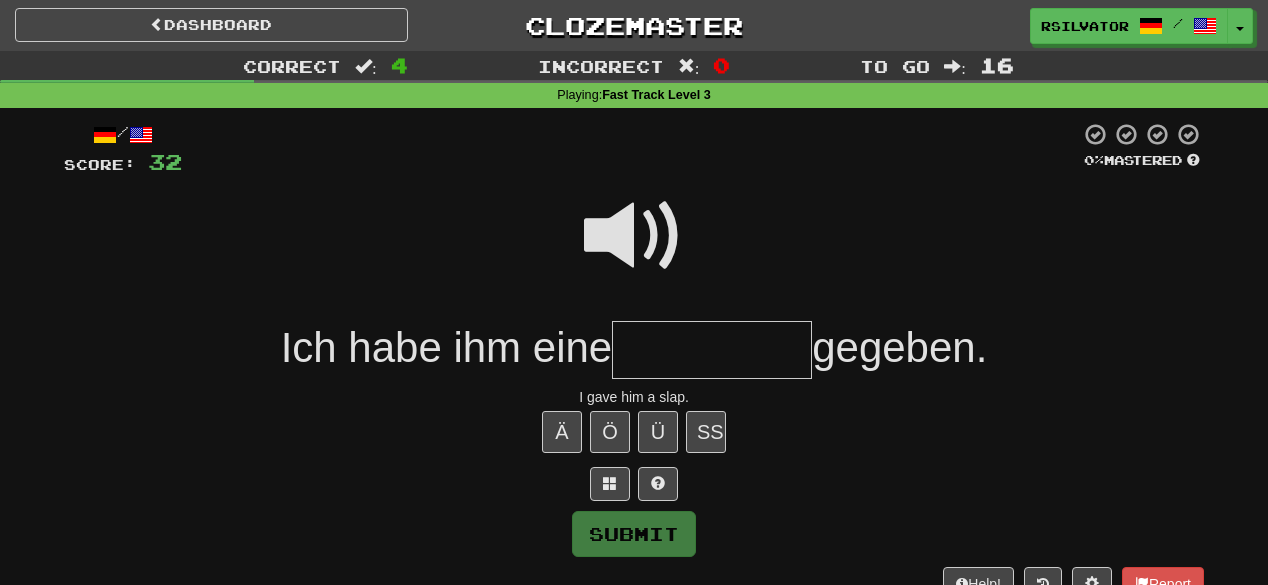 type on "*" 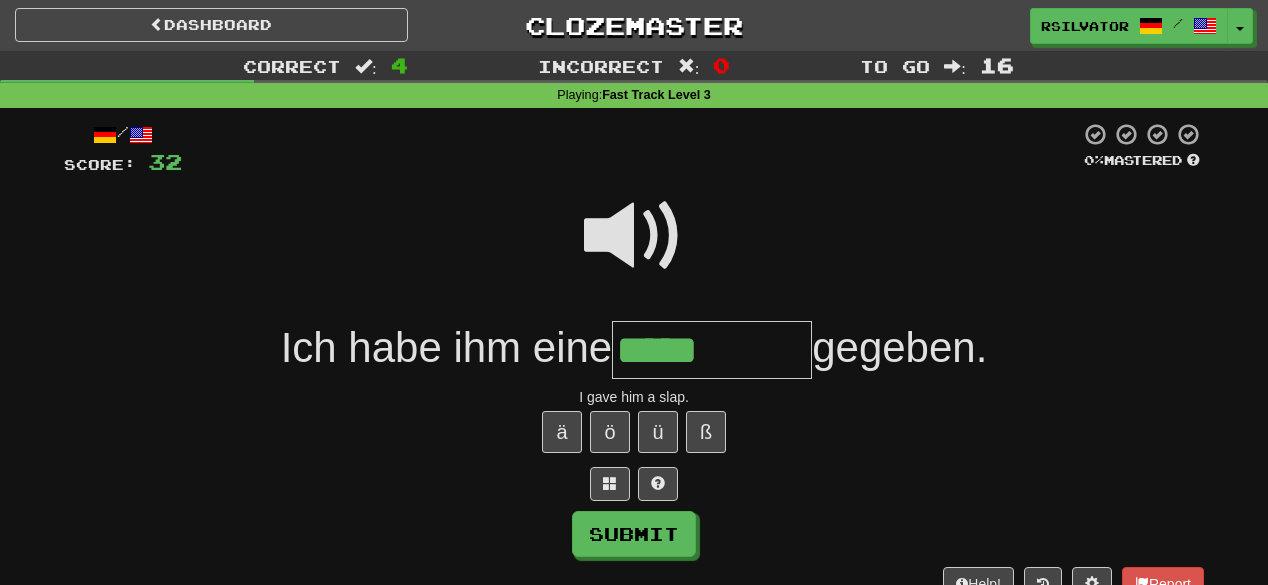 click at bounding box center [634, 249] 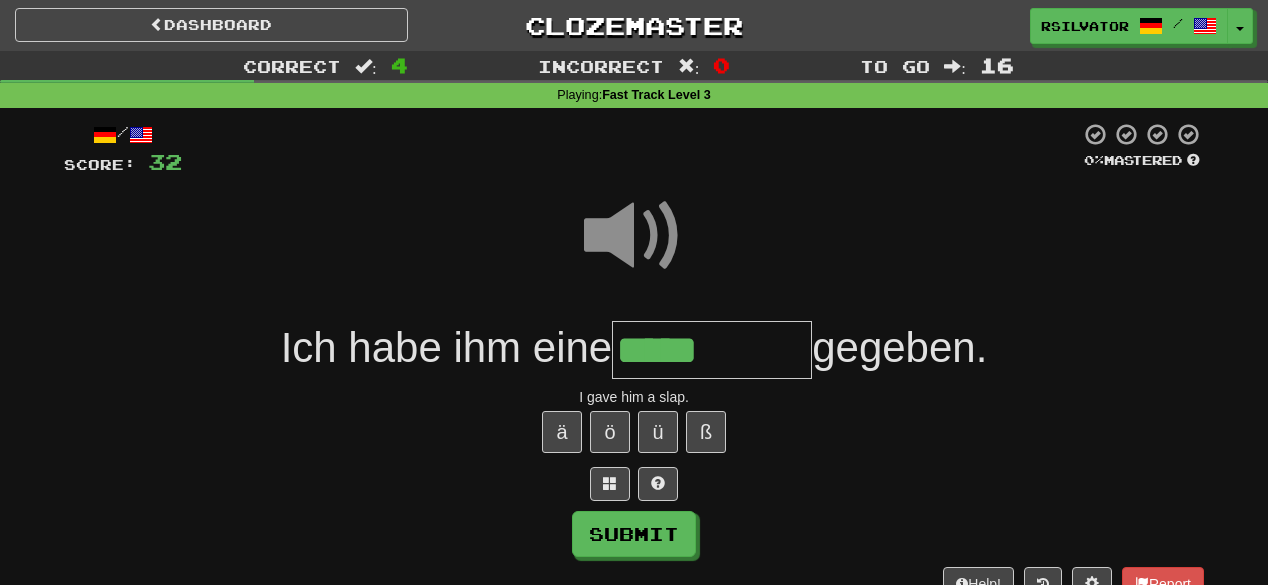 click on "*****" at bounding box center (712, 350) 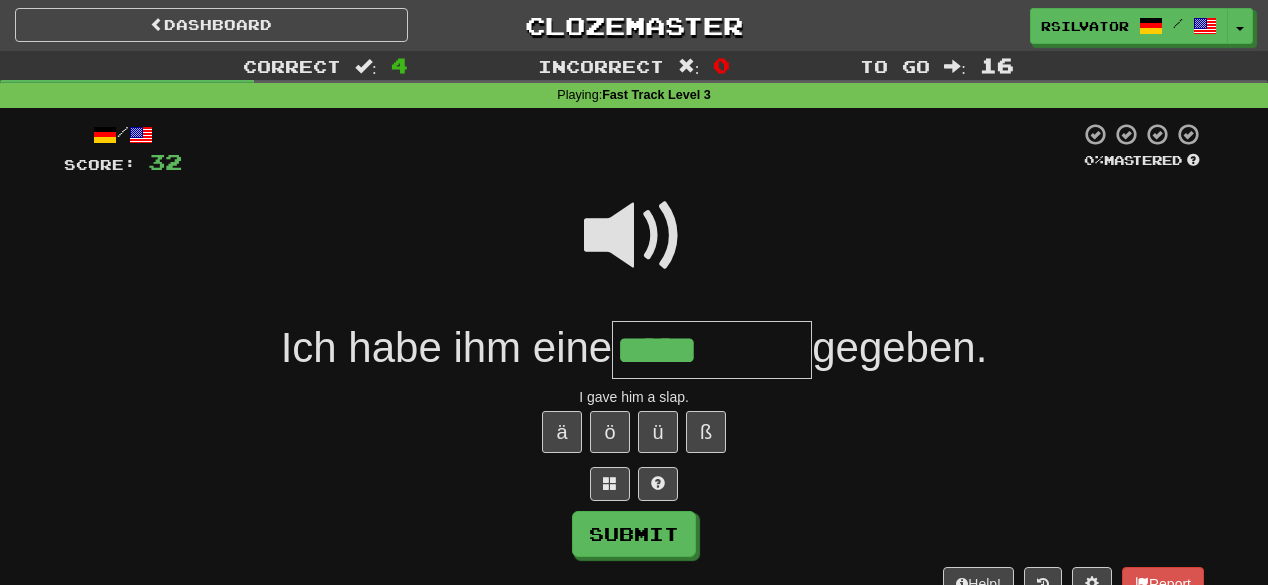 type on "********" 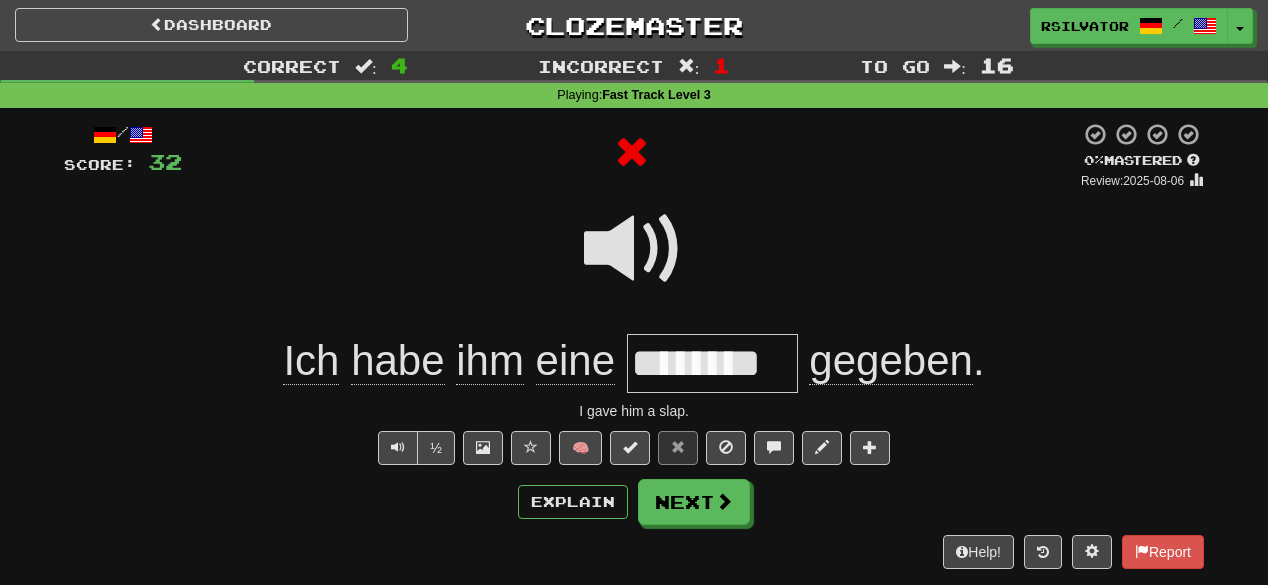click on "********" at bounding box center [712, 363] 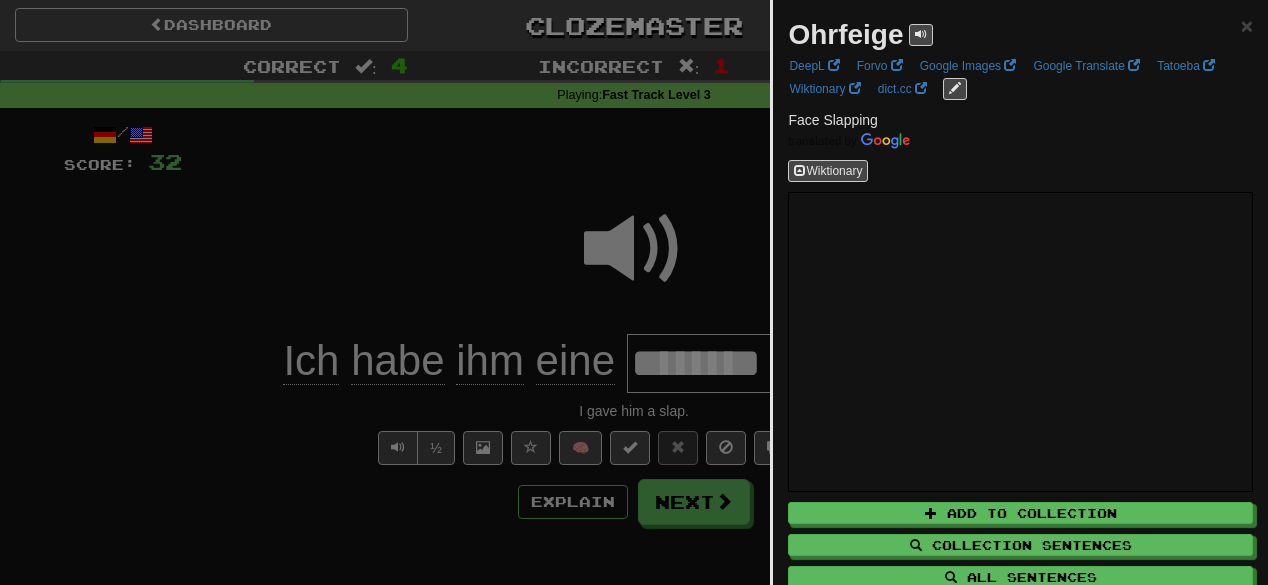 click at bounding box center [634, 292] 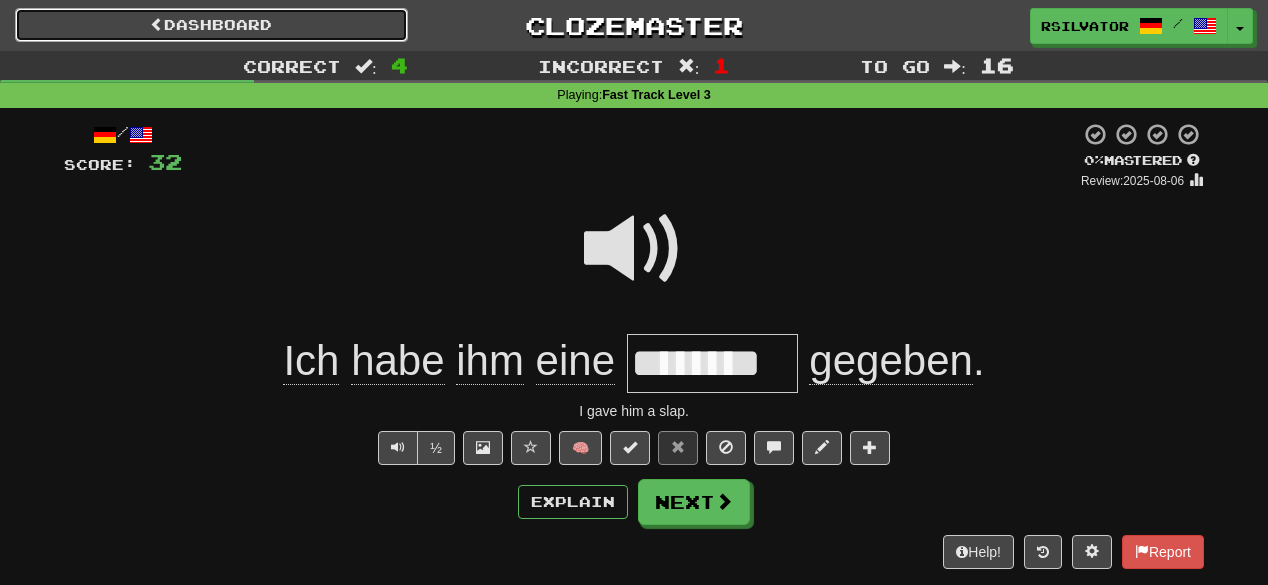 click on "Dashboard" at bounding box center [211, 25] 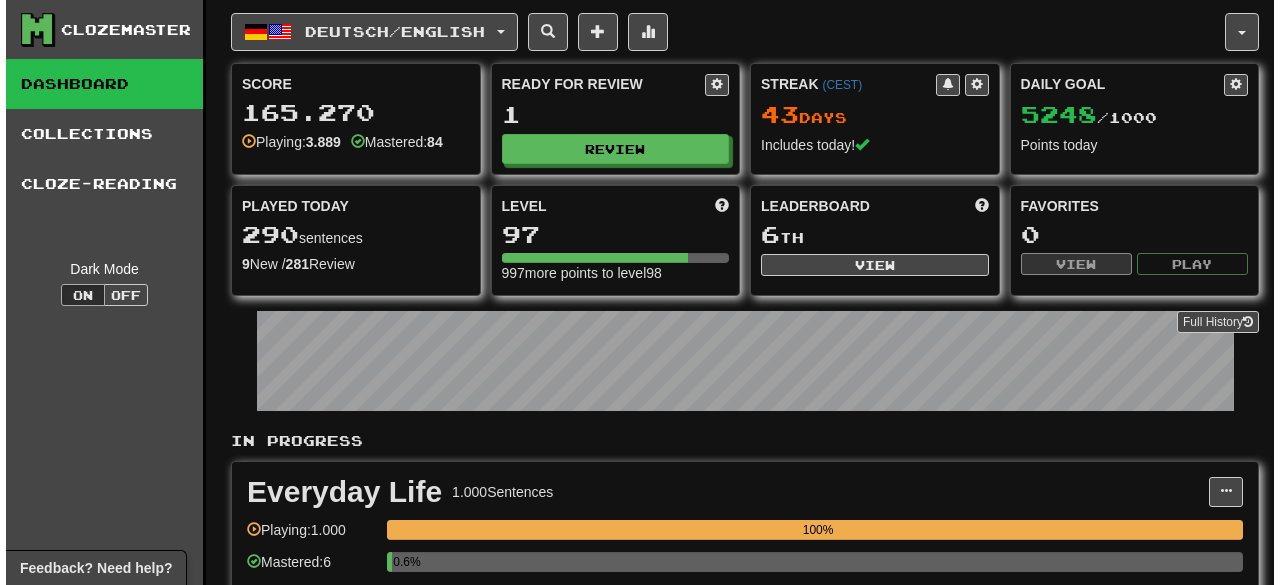 scroll, scrollTop: 0, scrollLeft: 0, axis: both 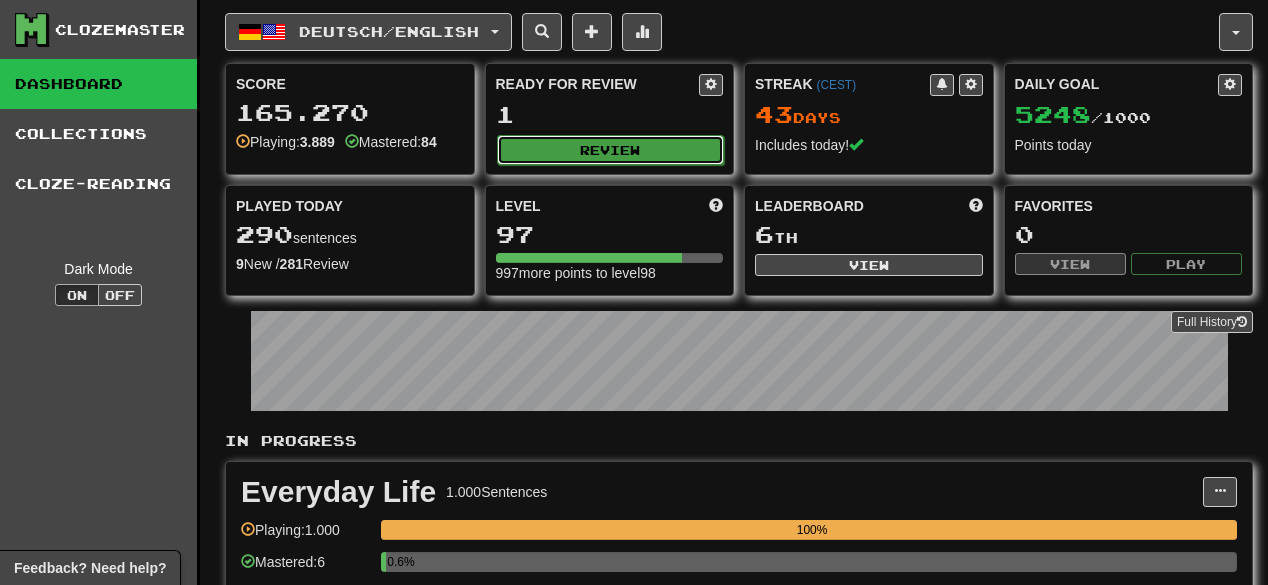 click on "Review" at bounding box center (611, 150) 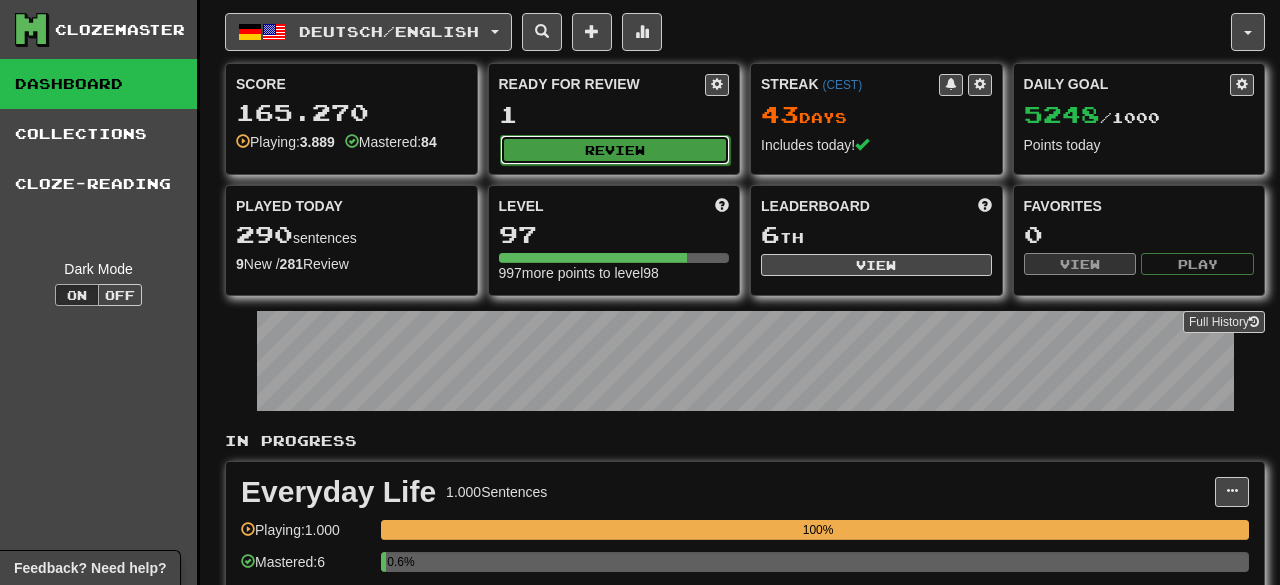select on "**" 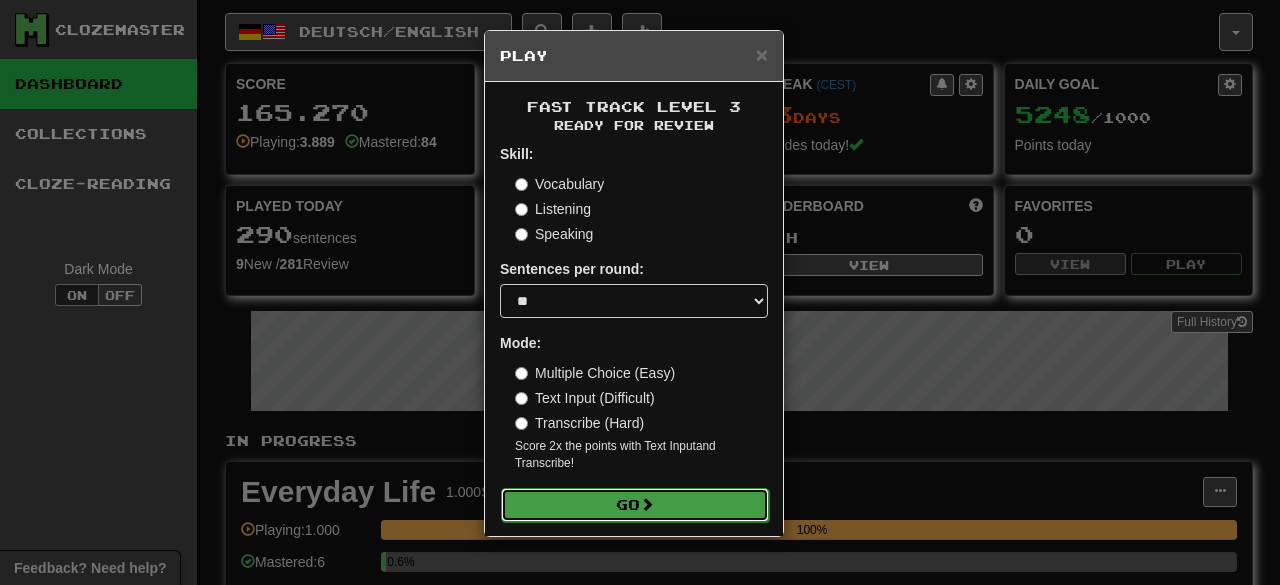 click on "Go" at bounding box center (635, 505) 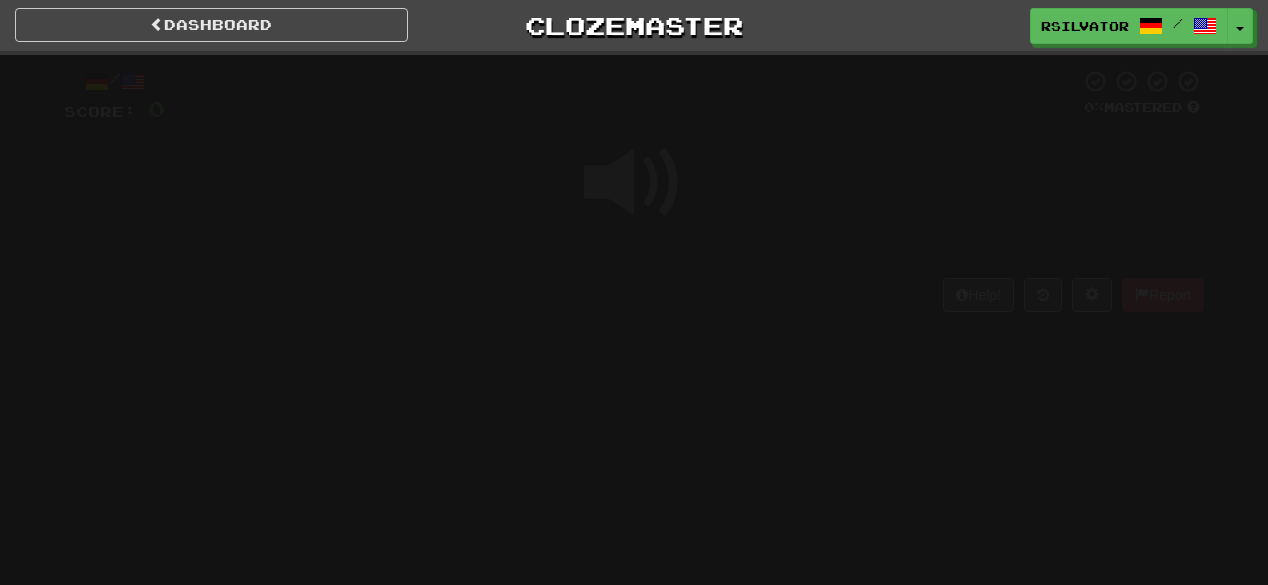 scroll, scrollTop: 0, scrollLeft: 0, axis: both 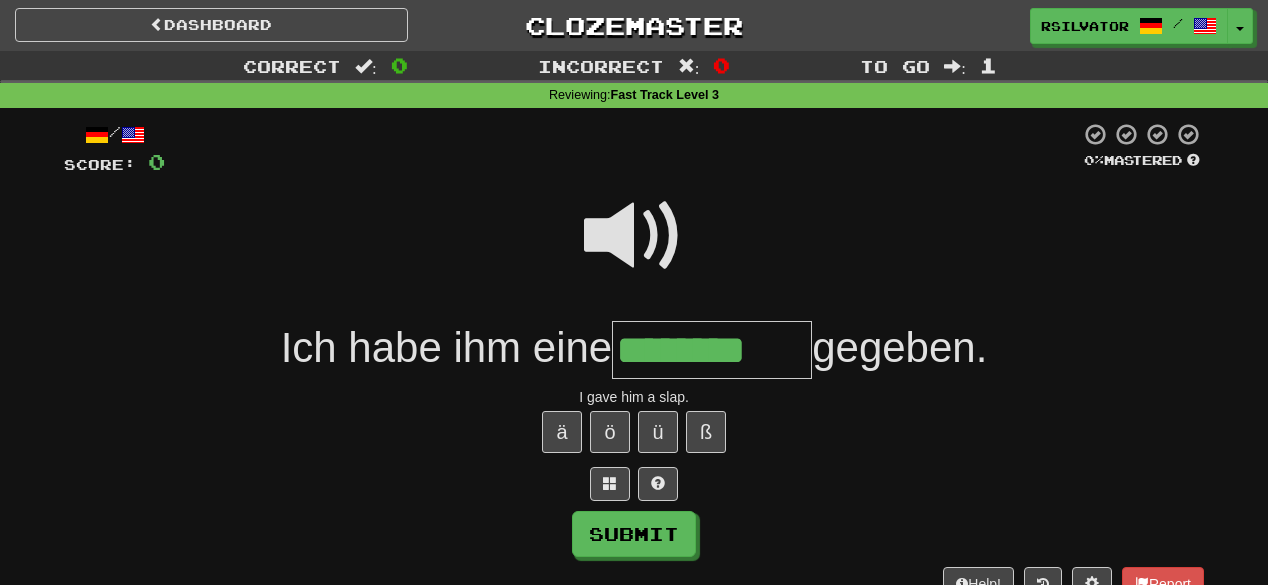 type on "********" 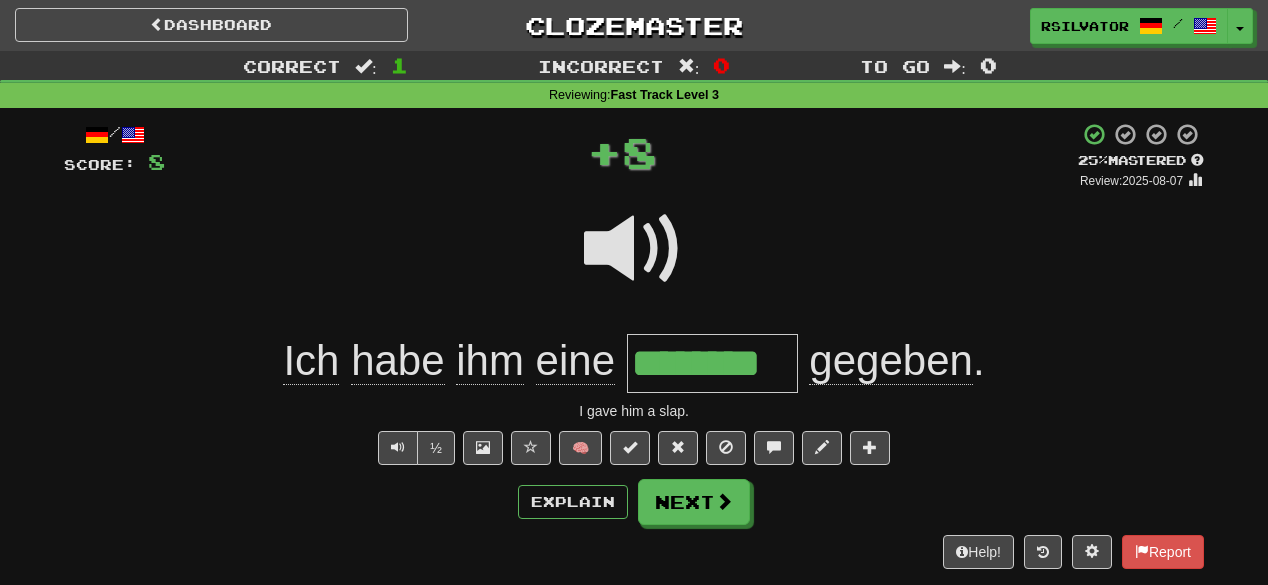 click at bounding box center (634, 262) 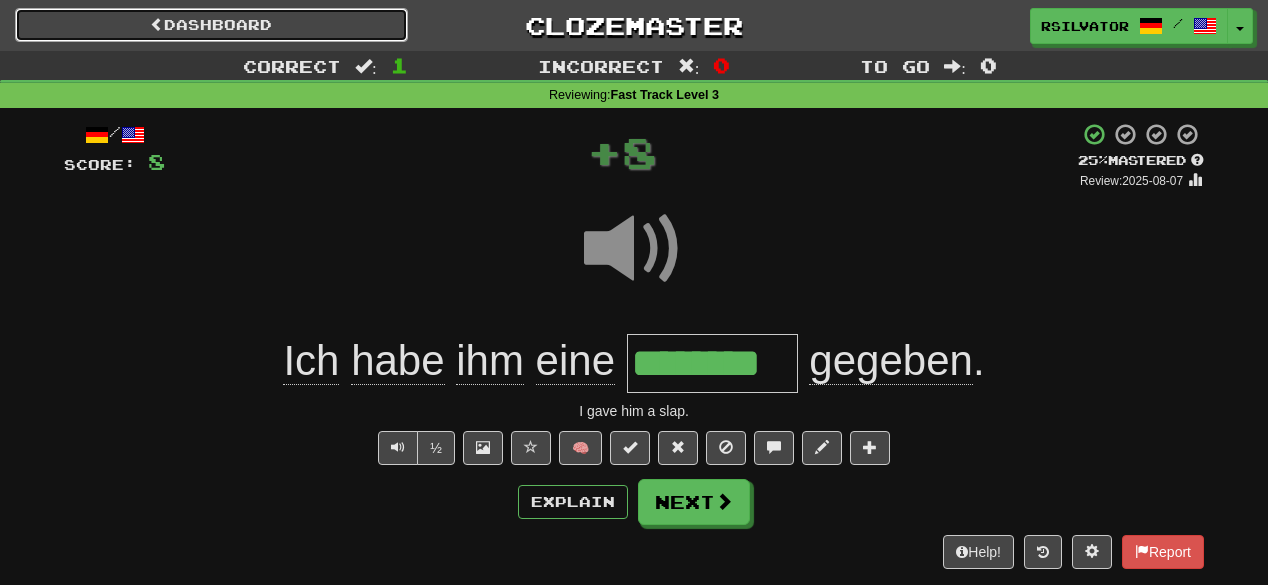 click on "Dashboard" at bounding box center (211, 25) 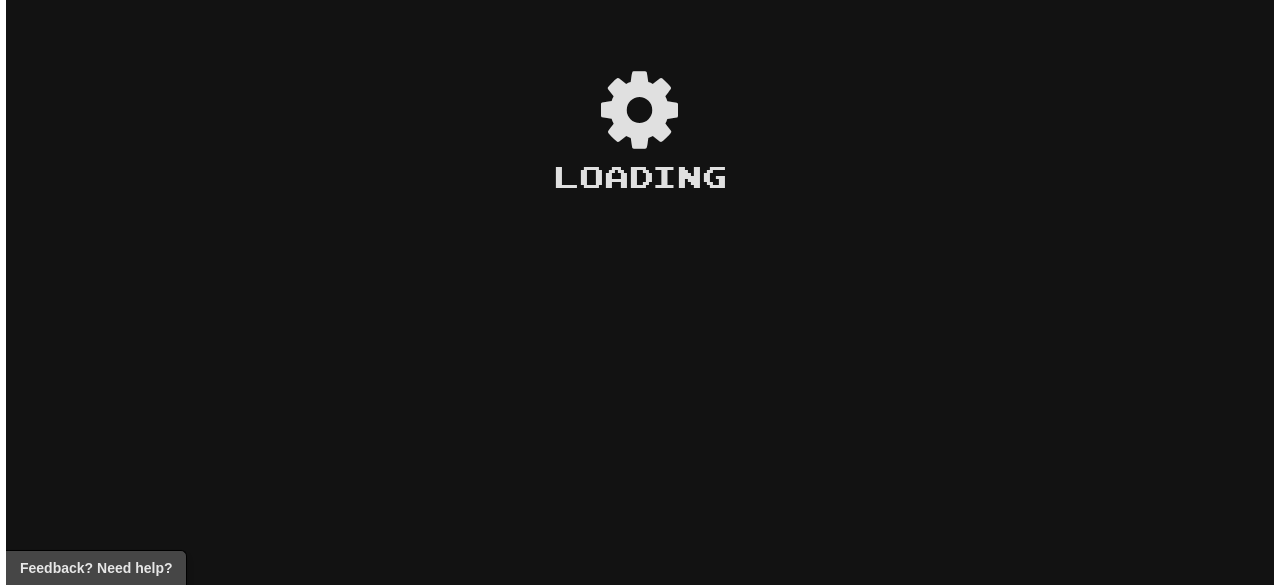 scroll, scrollTop: 0, scrollLeft: 0, axis: both 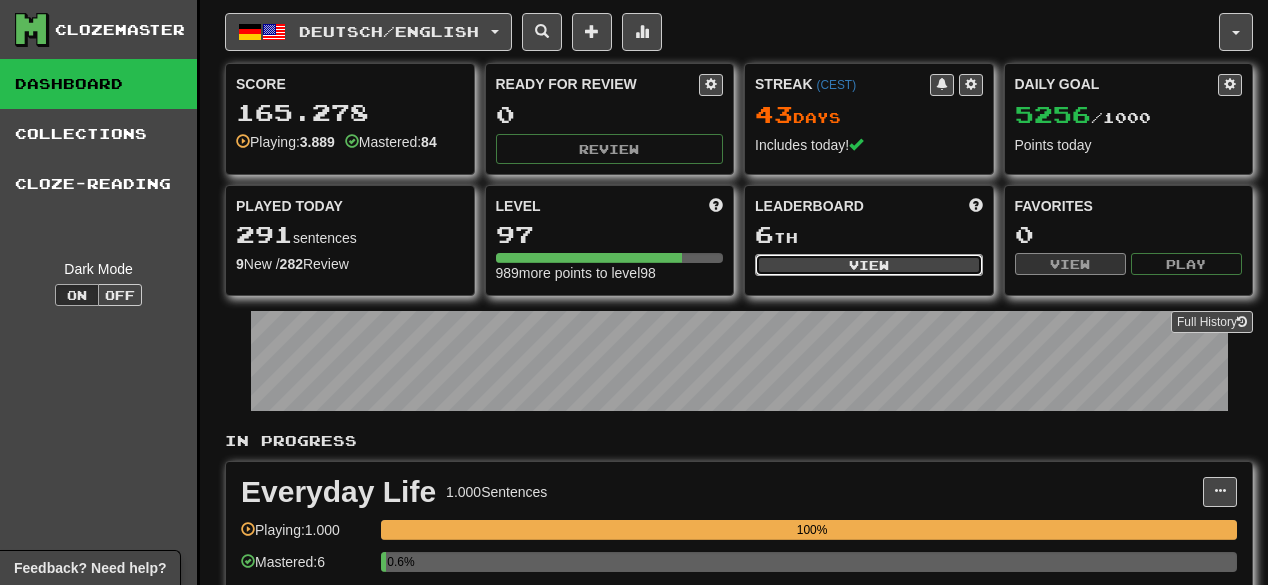 click on "View" at bounding box center (869, 265) 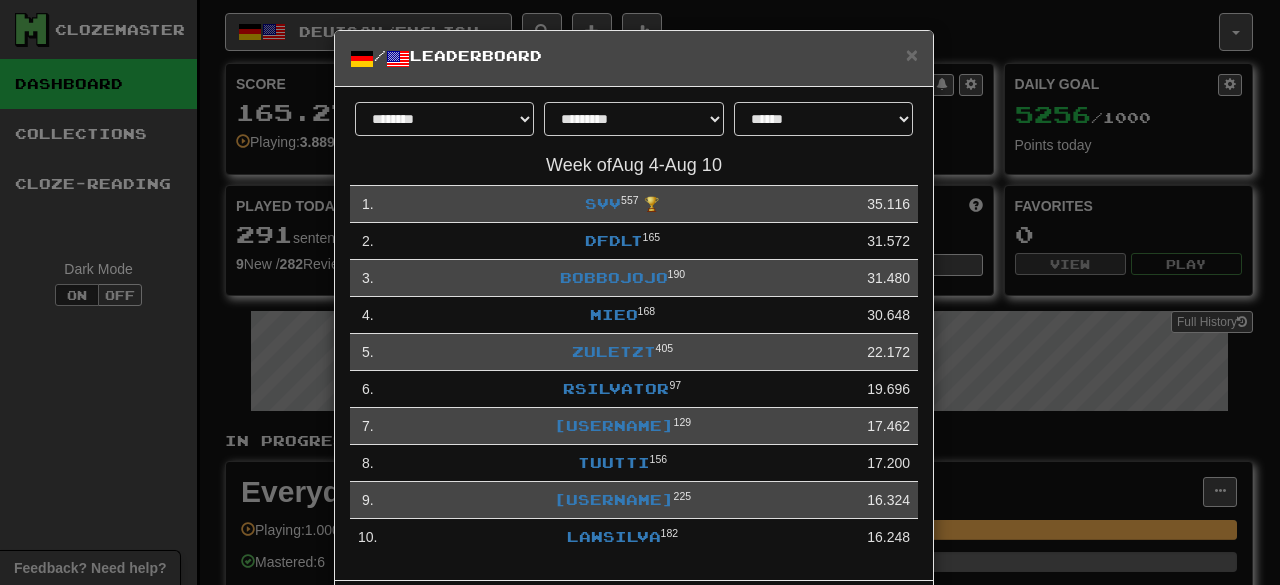 click on "**********" at bounding box center [640, 292] 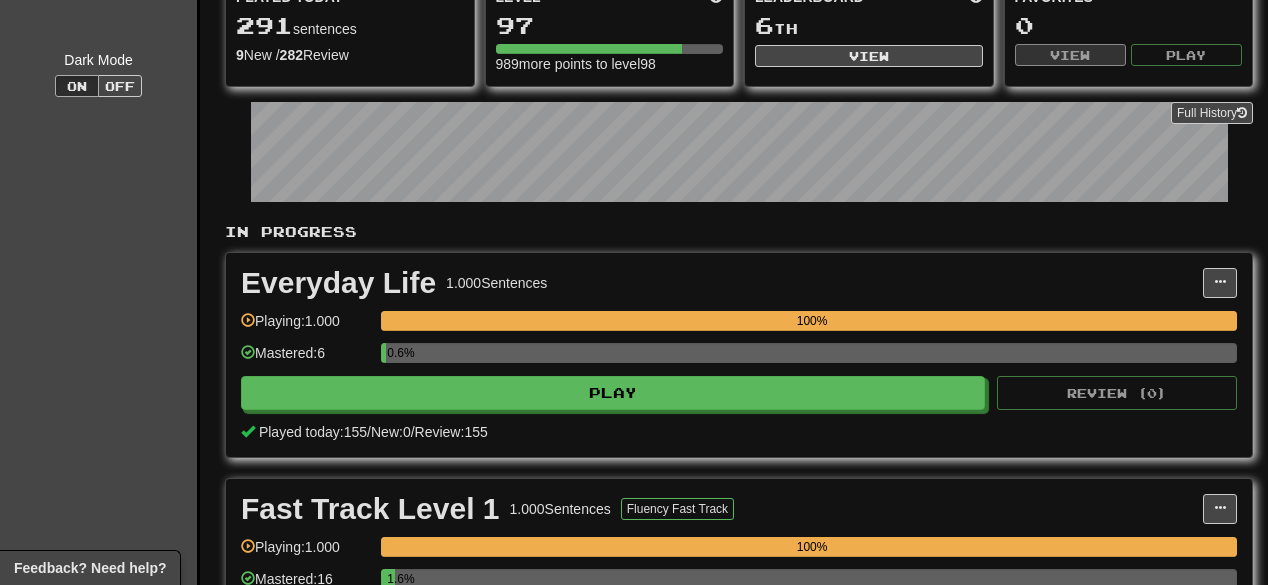 scroll, scrollTop: 0, scrollLeft: 0, axis: both 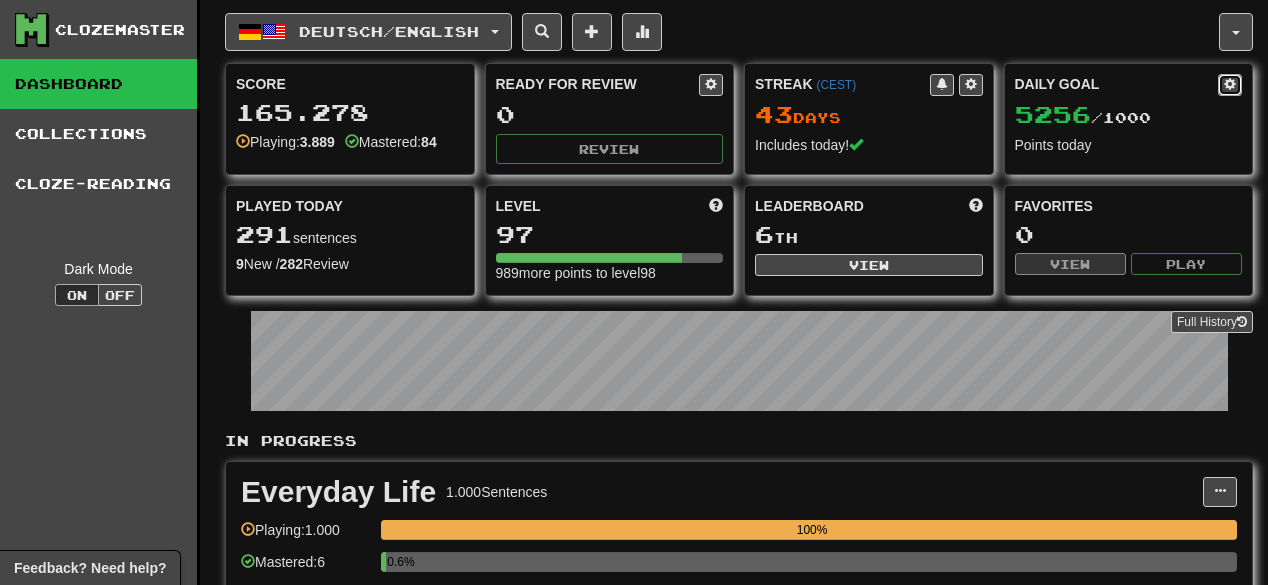 click at bounding box center [1230, 84] 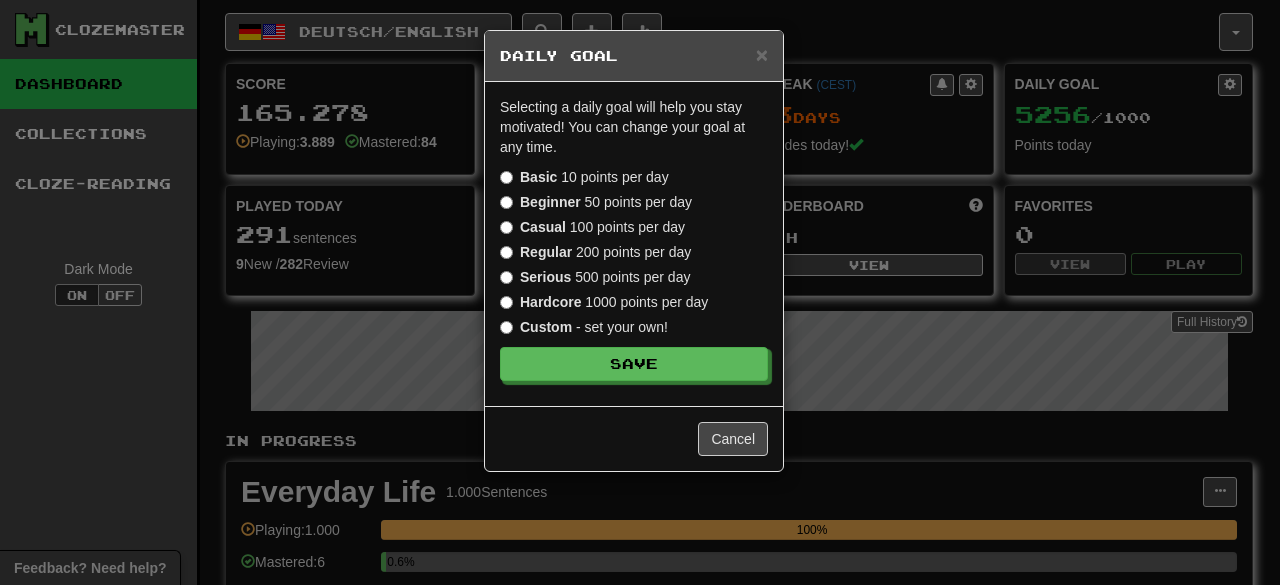 click on "Custom    - set your own!" at bounding box center [584, 327] 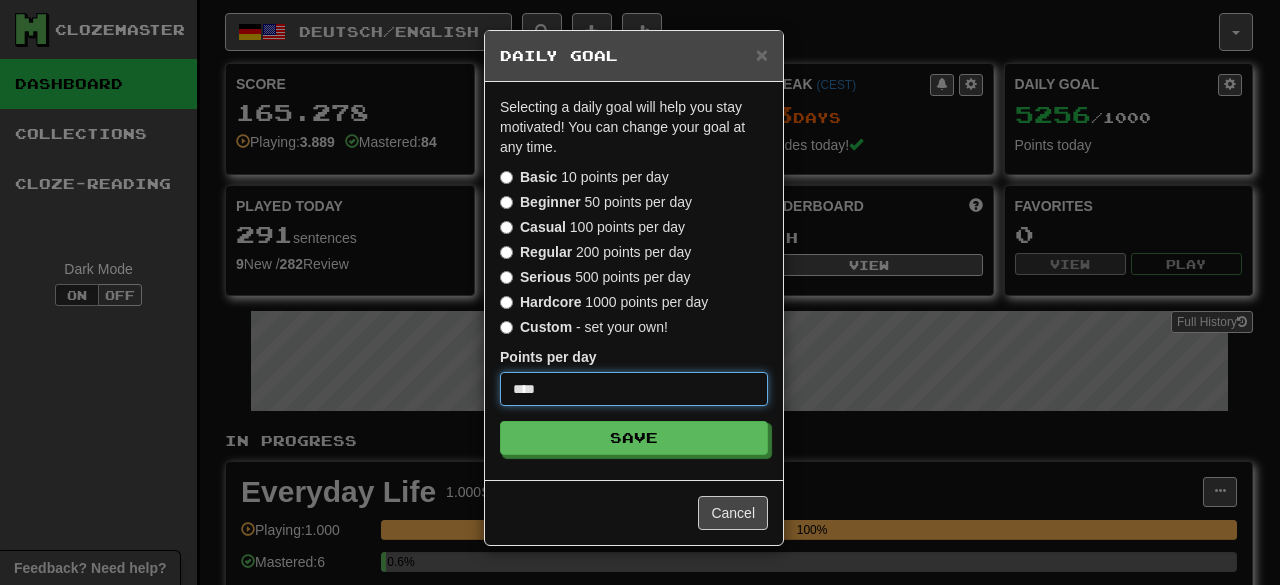 click on "****" at bounding box center (634, 389) 